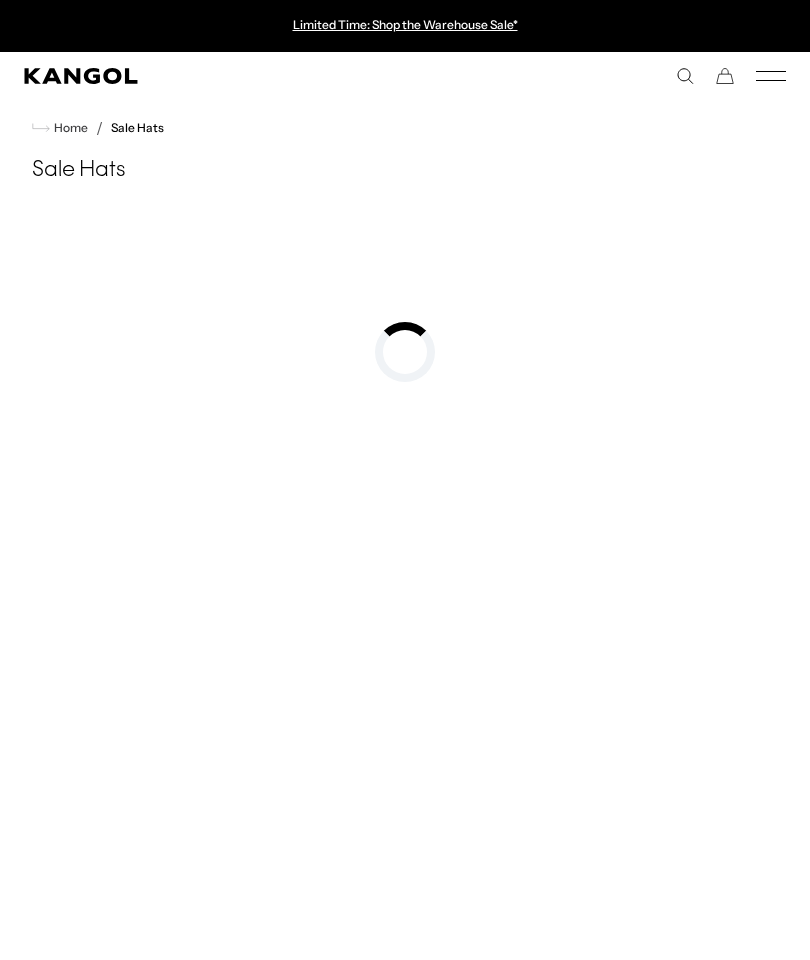 scroll, scrollTop: 0, scrollLeft: 0, axis: both 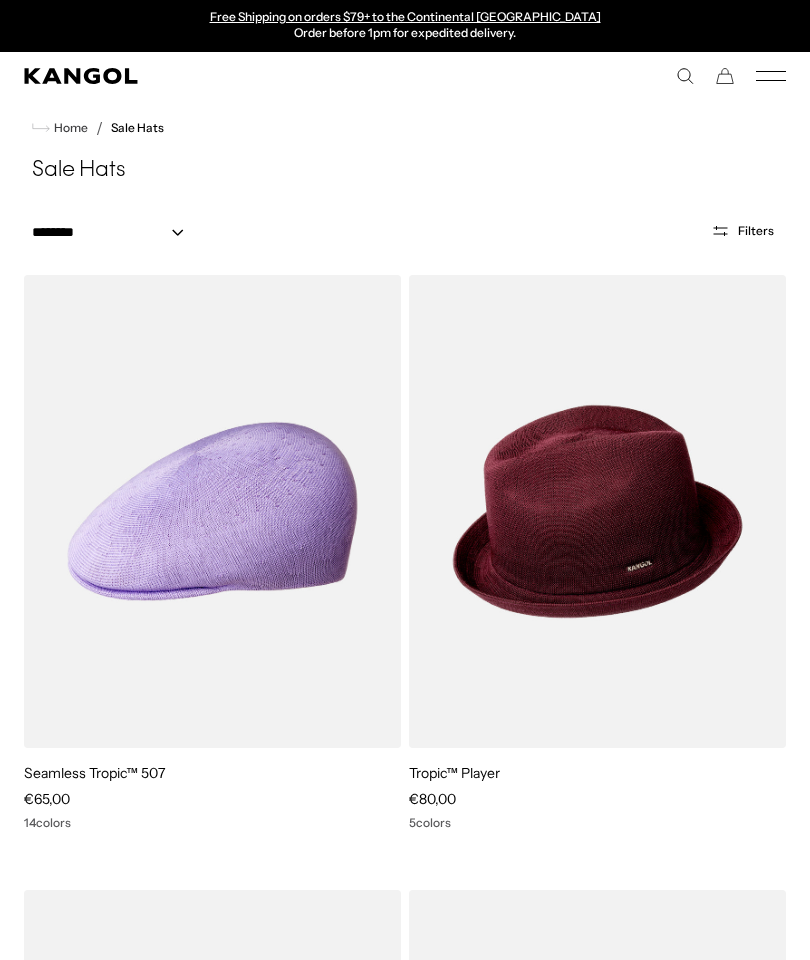 click at bounding box center (0, 0) 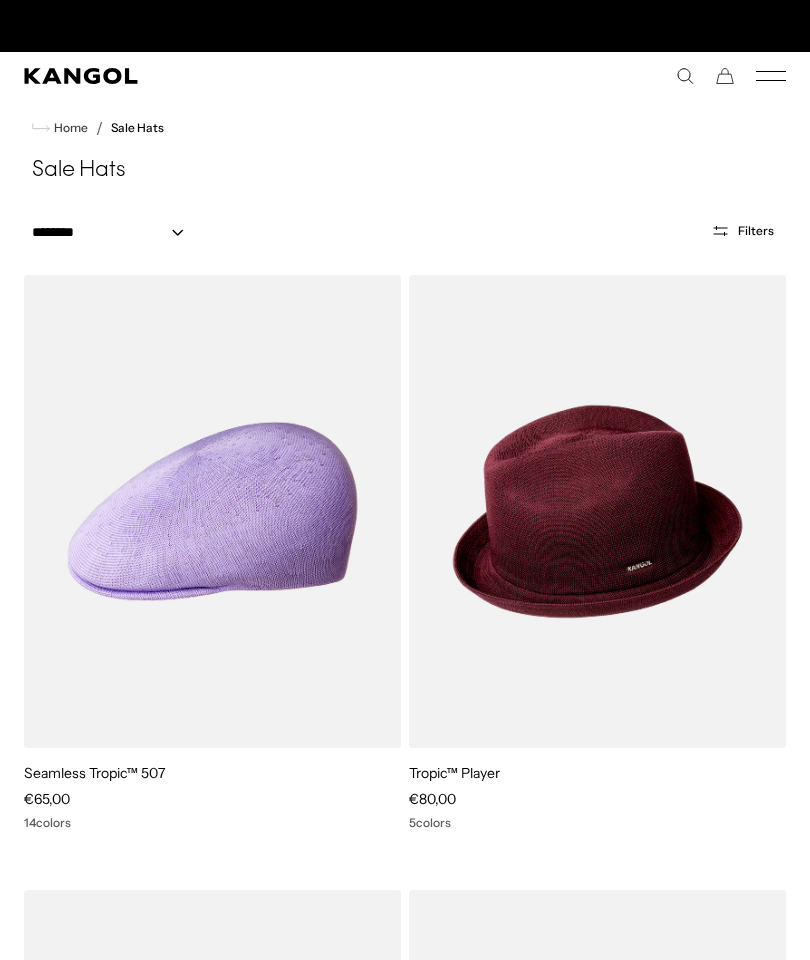 scroll, scrollTop: 100, scrollLeft: 0, axis: vertical 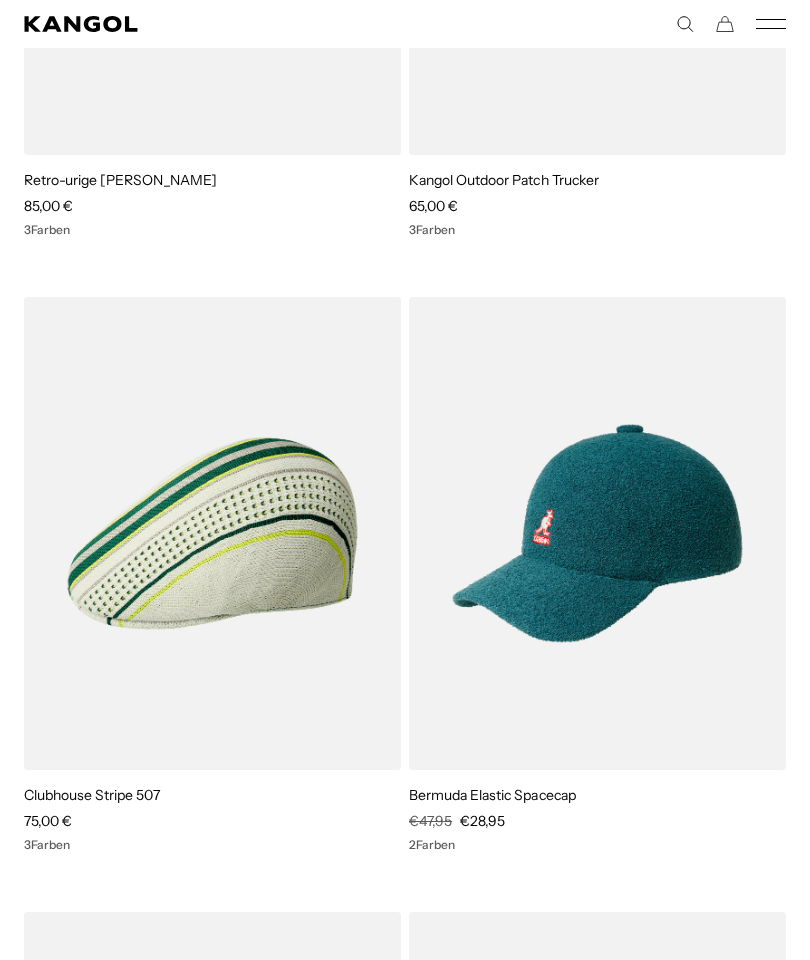 click at bounding box center [0, 0] 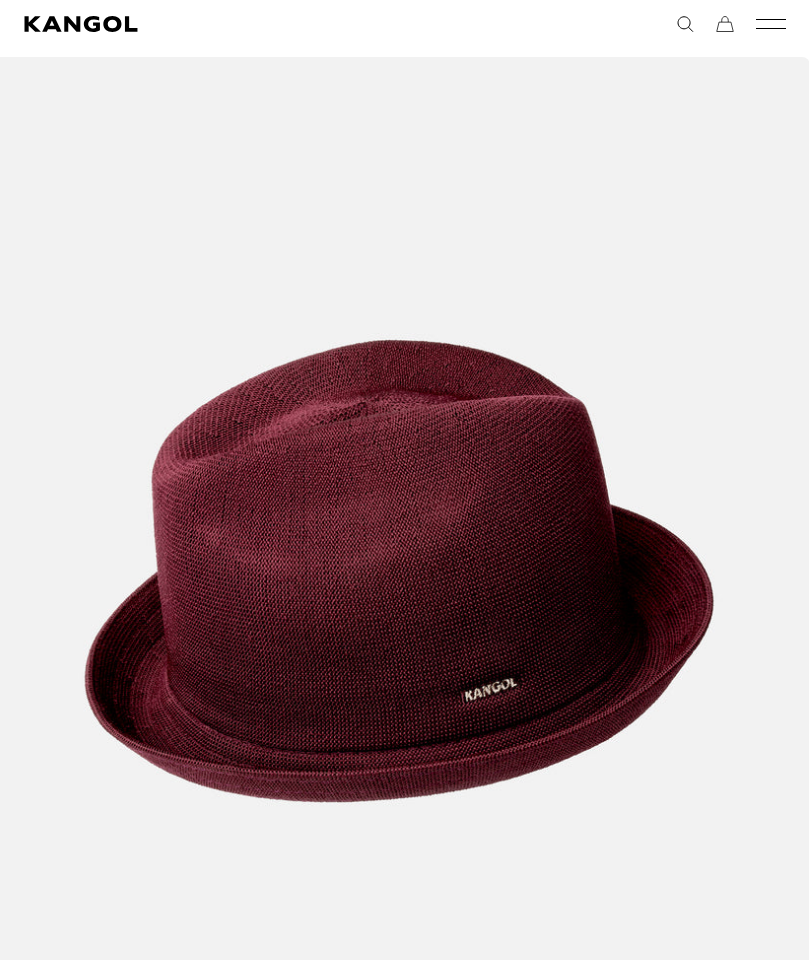 scroll, scrollTop: 144, scrollLeft: 0, axis: vertical 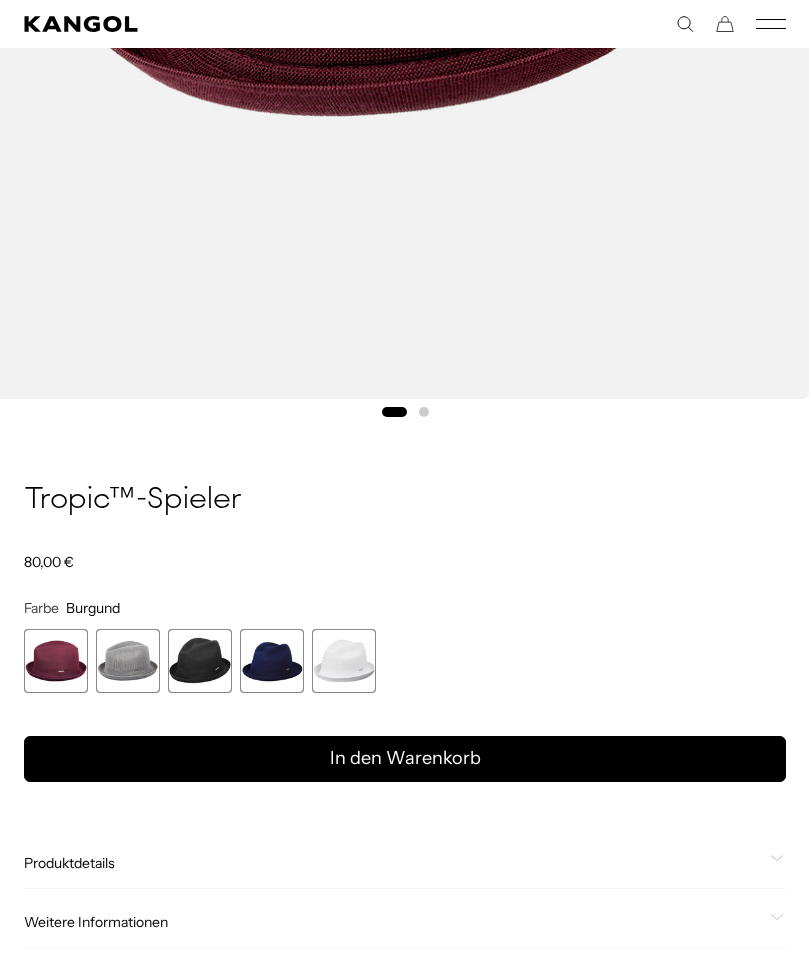click at bounding box center (200, 661) 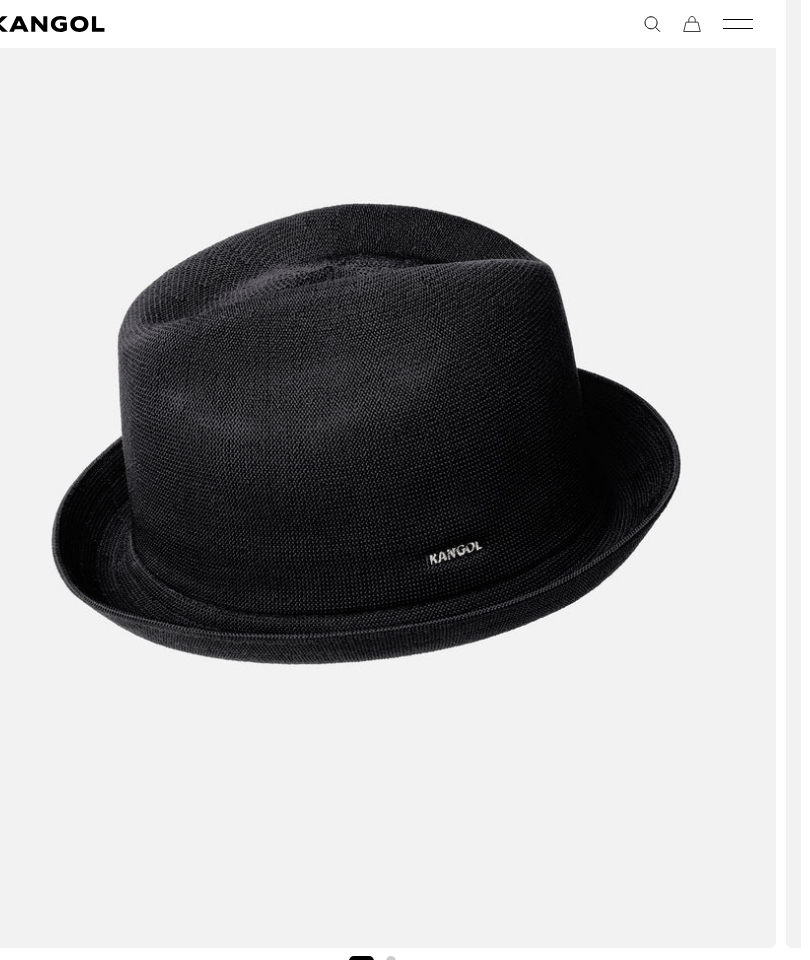 scroll, scrollTop: 220, scrollLeft: 24, axis: both 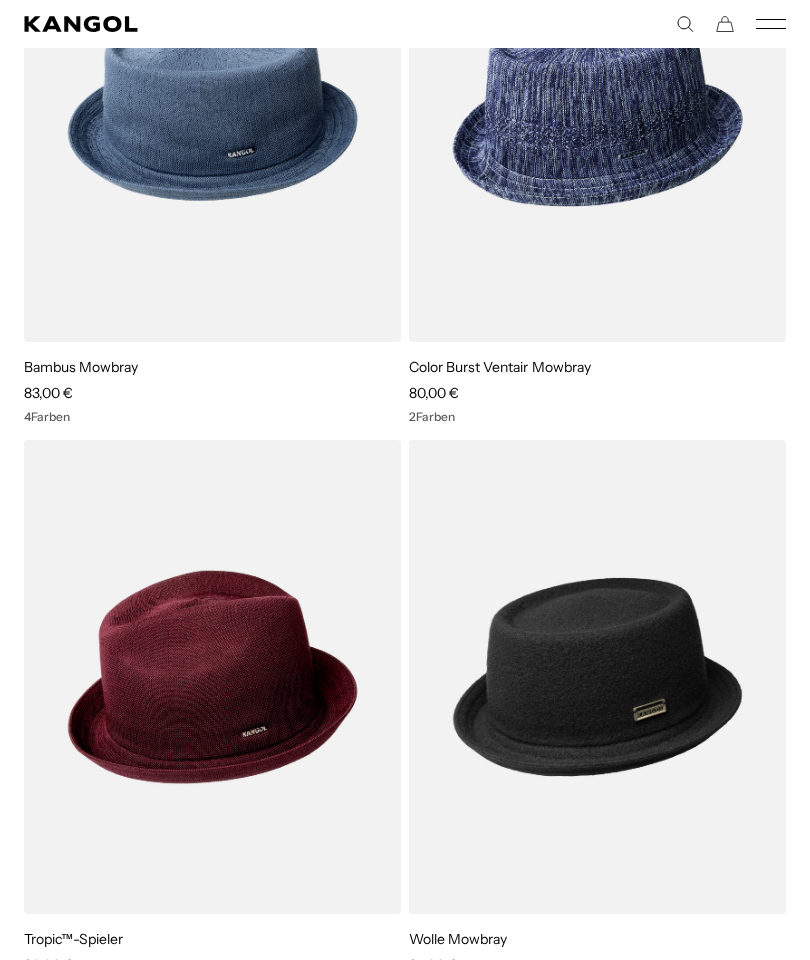 click at bounding box center (0, 0) 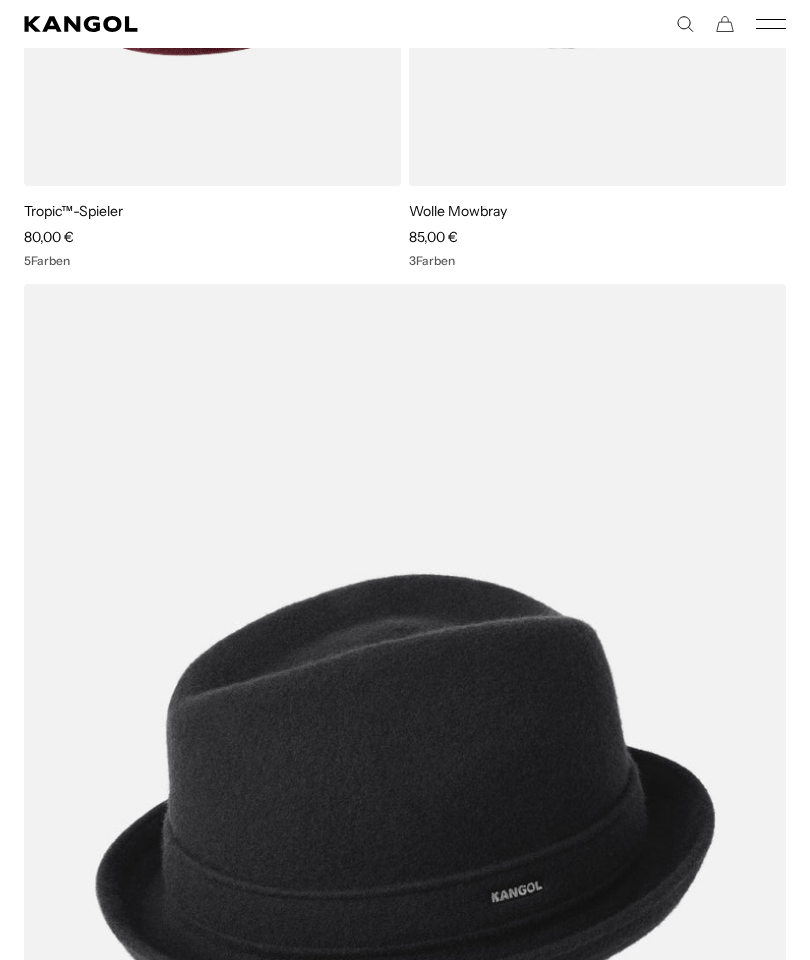 scroll, scrollTop: 1319, scrollLeft: 0, axis: vertical 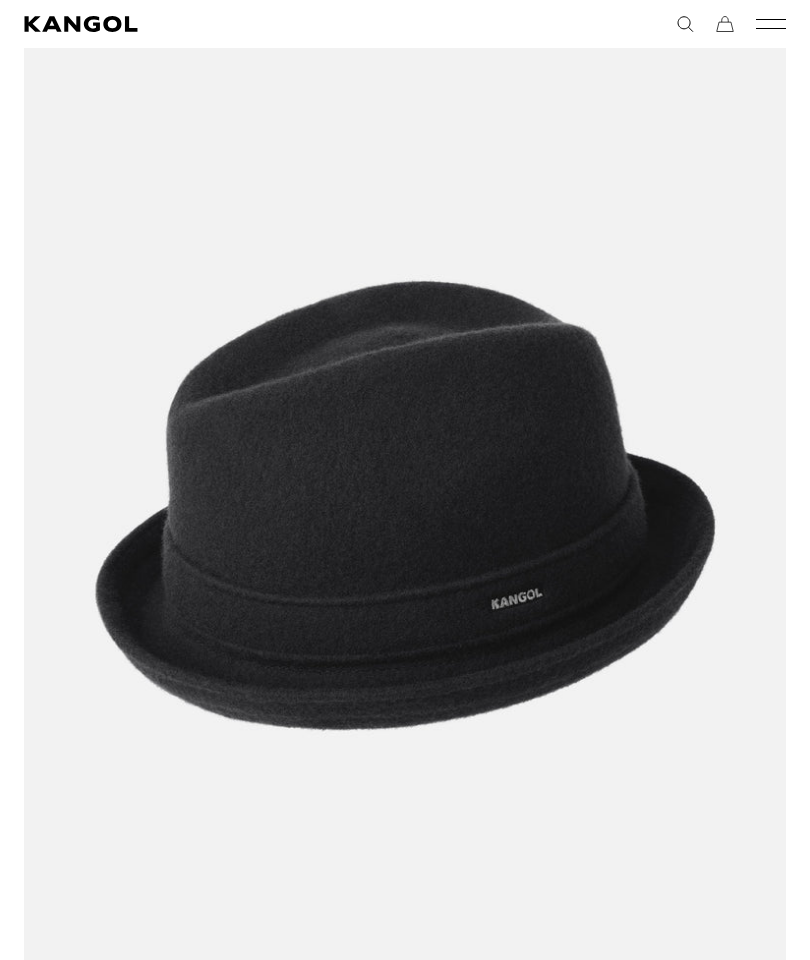 click at bounding box center [0, 0] 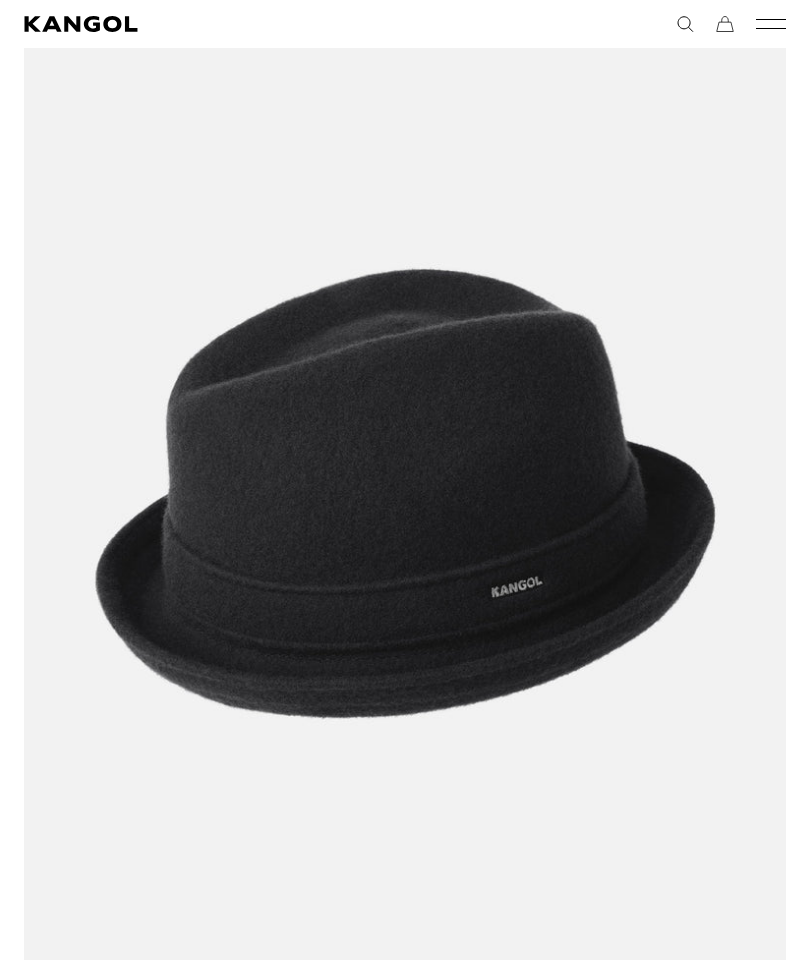 scroll, scrollTop: 0, scrollLeft: 0, axis: both 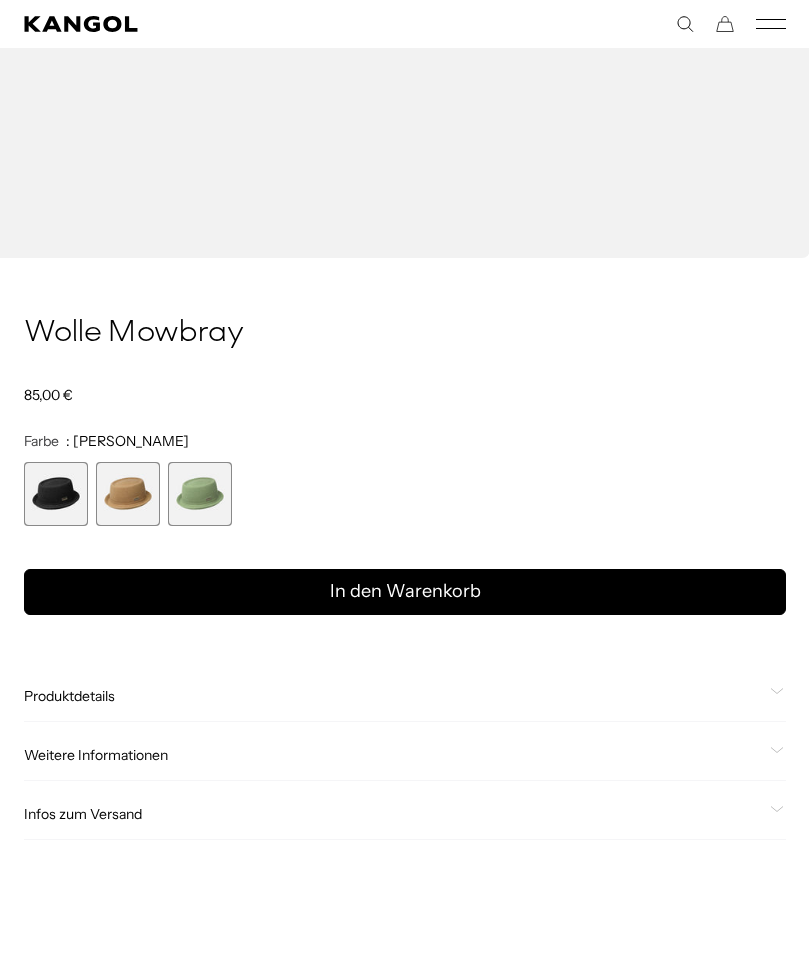 click on "In den Warenkorb" at bounding box center [405, 592] 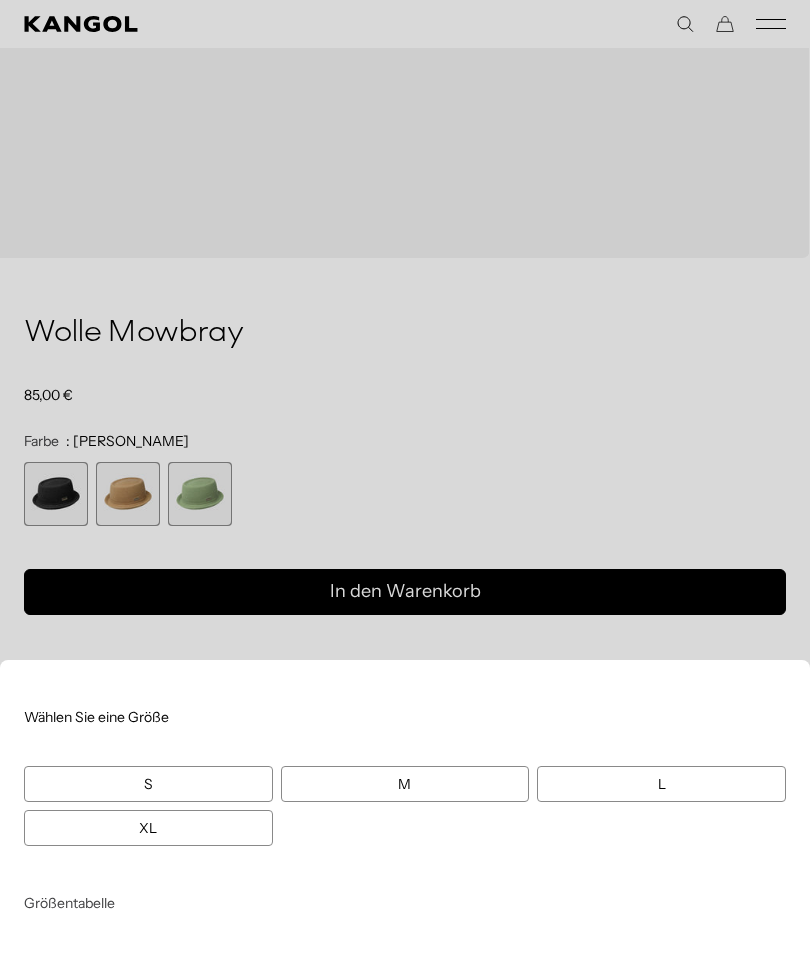 scroll, scrollTop: 0, scrollLeft: 0, axis: both 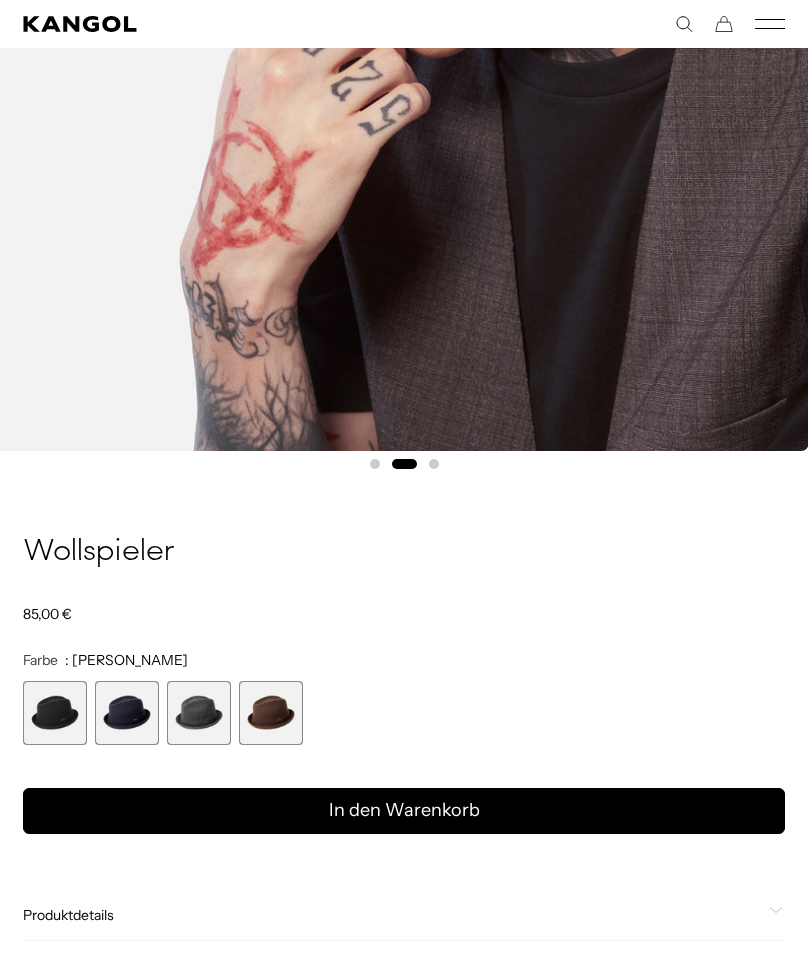 click on "In den Warenkorb" at bounding box center (404, 811) 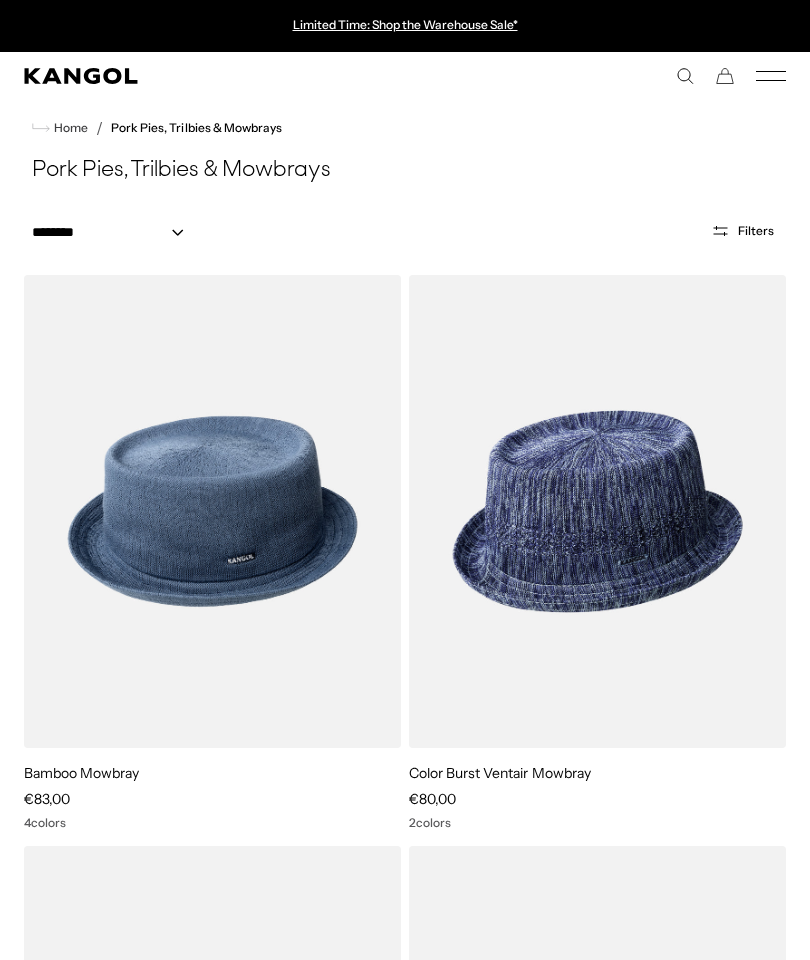 scroll, scrollTop: 463, scrollLeft: 0, axis: vertical 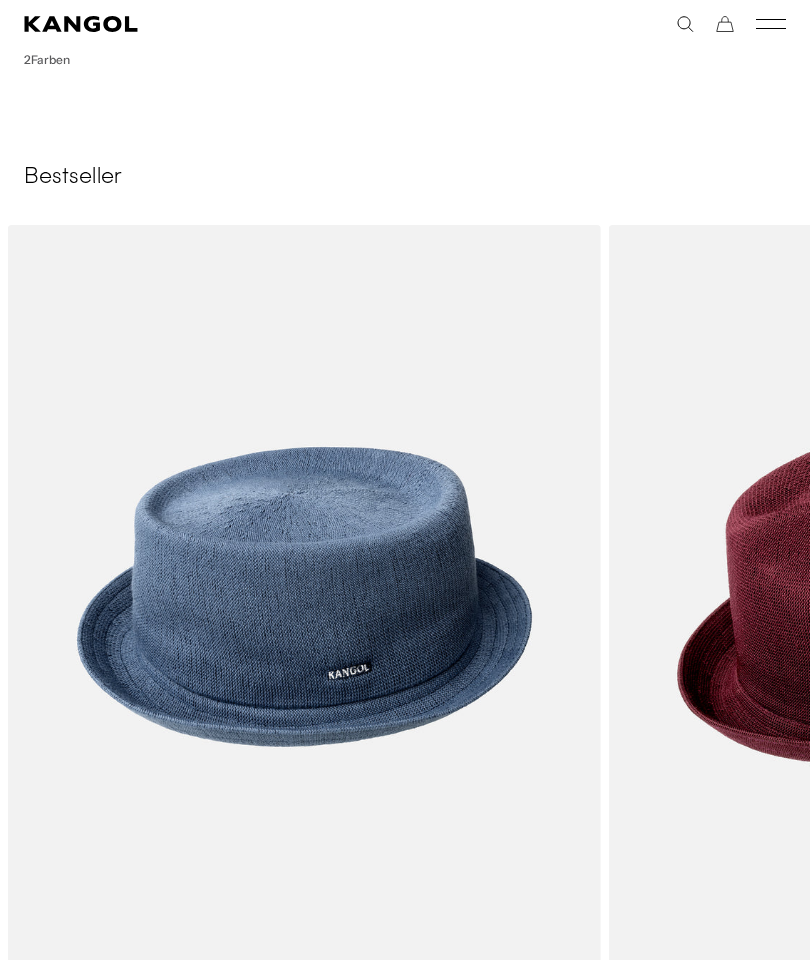 click at bounding box center [0, 0] 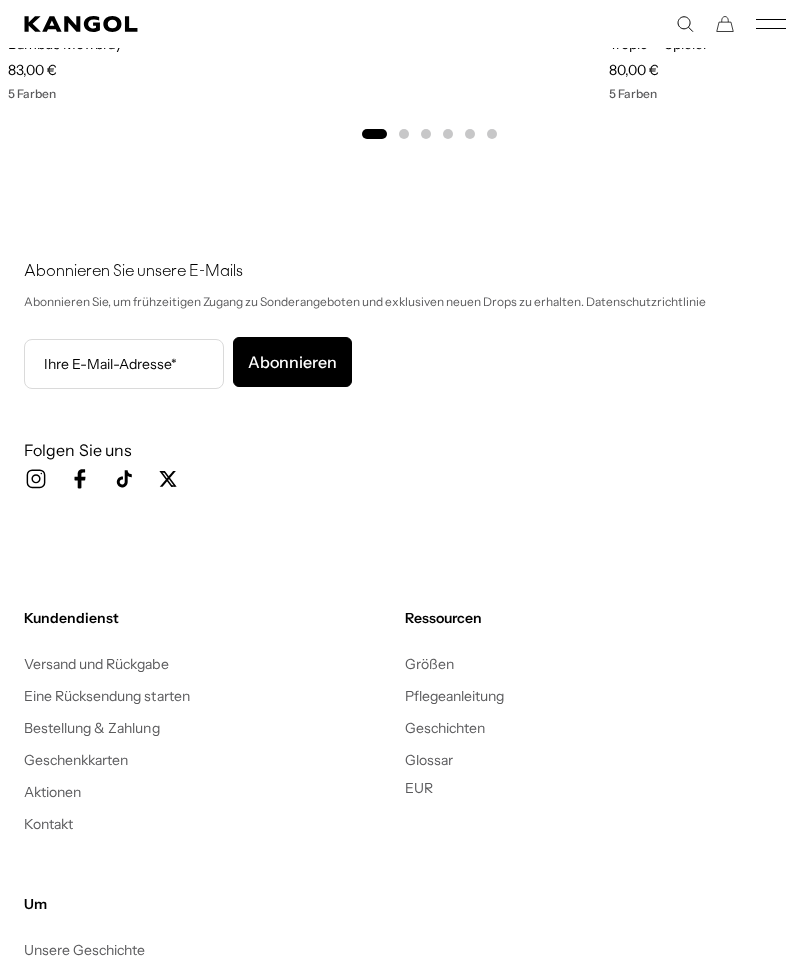 scroll, scrollTop: 4041, scrollLeft: 0, axis: vertical 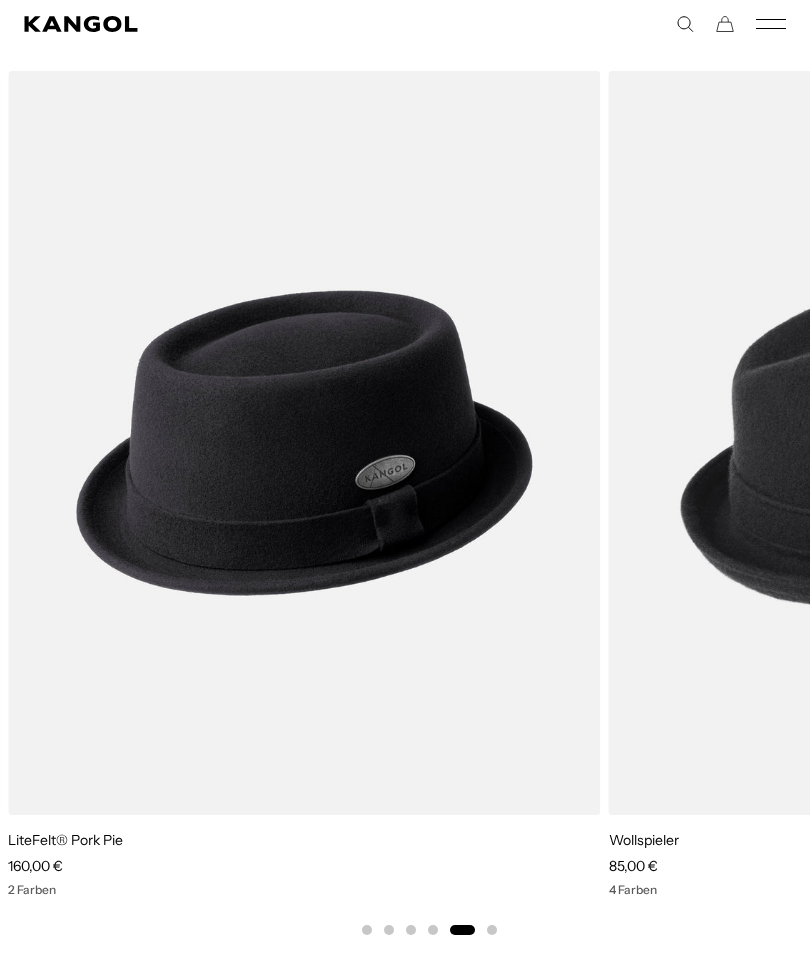 click at bounding box center (0, 0) 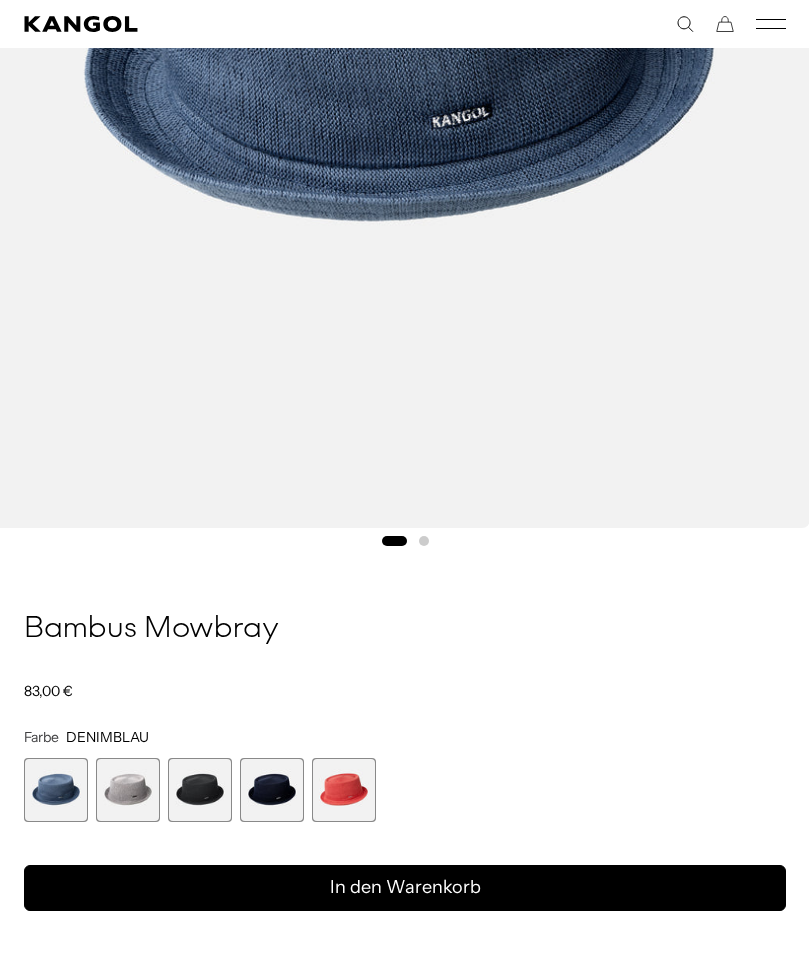 scroll, scrollTop: 0, scrollLeft: 0, axis: both 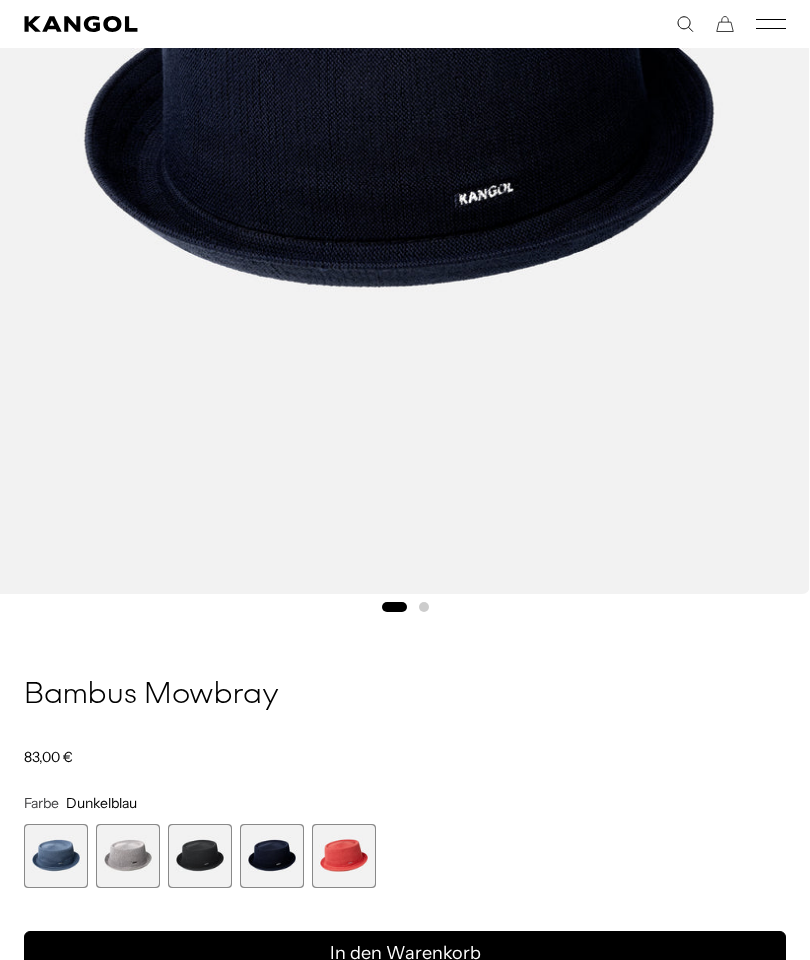 click at bounding box center (200, 856) 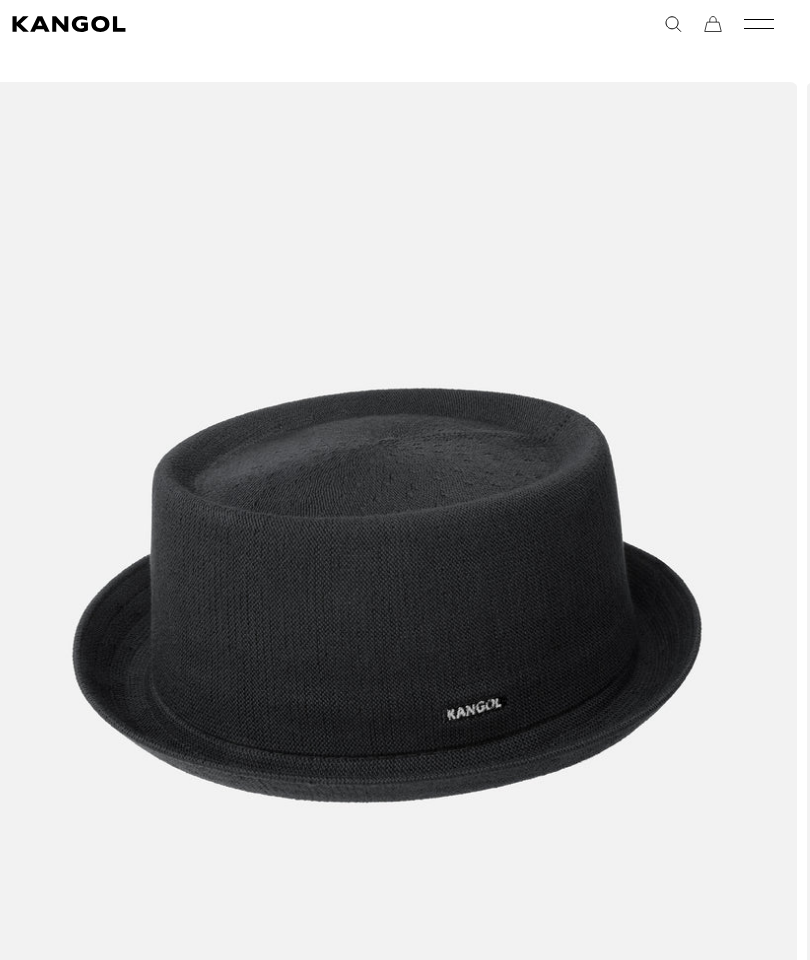 scroll, scrollTop: 81, scrollLeft: 11, axis: both 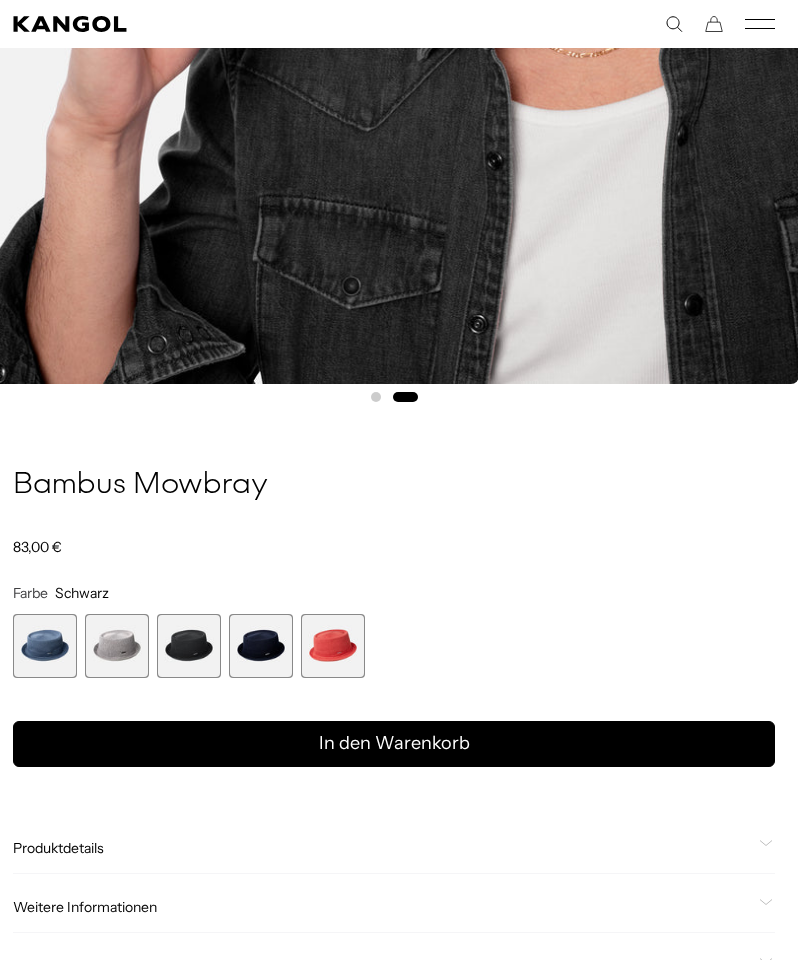 click on "In den Warenkorb" at bounding box center (394, 744) 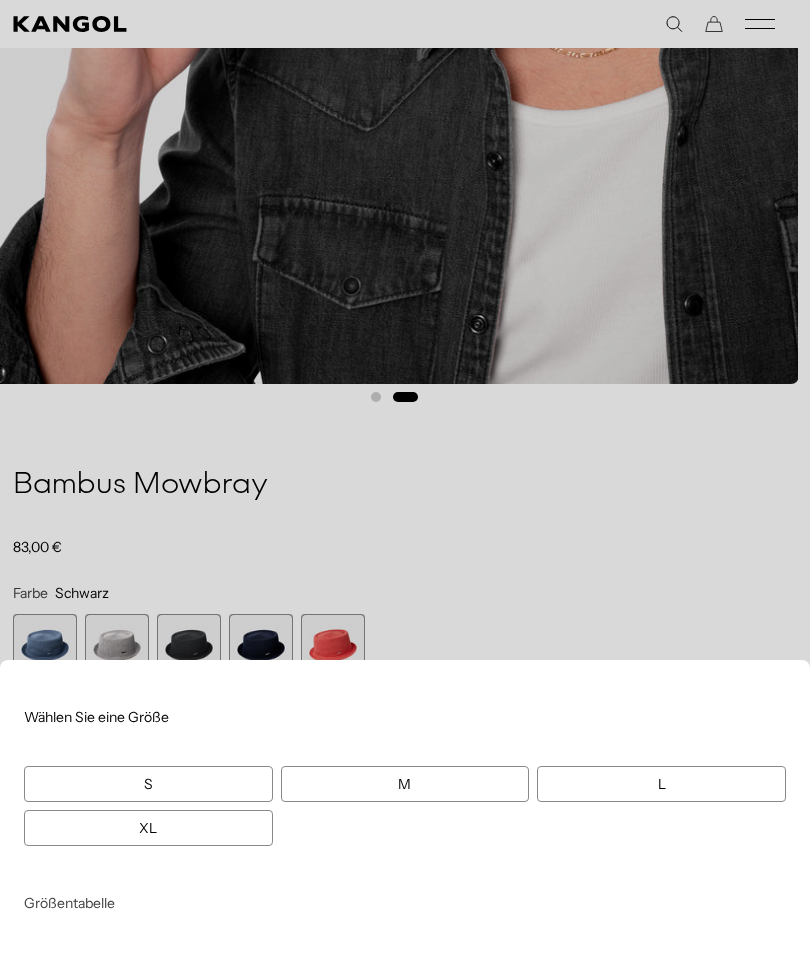 click at bounding box center [405, 480] 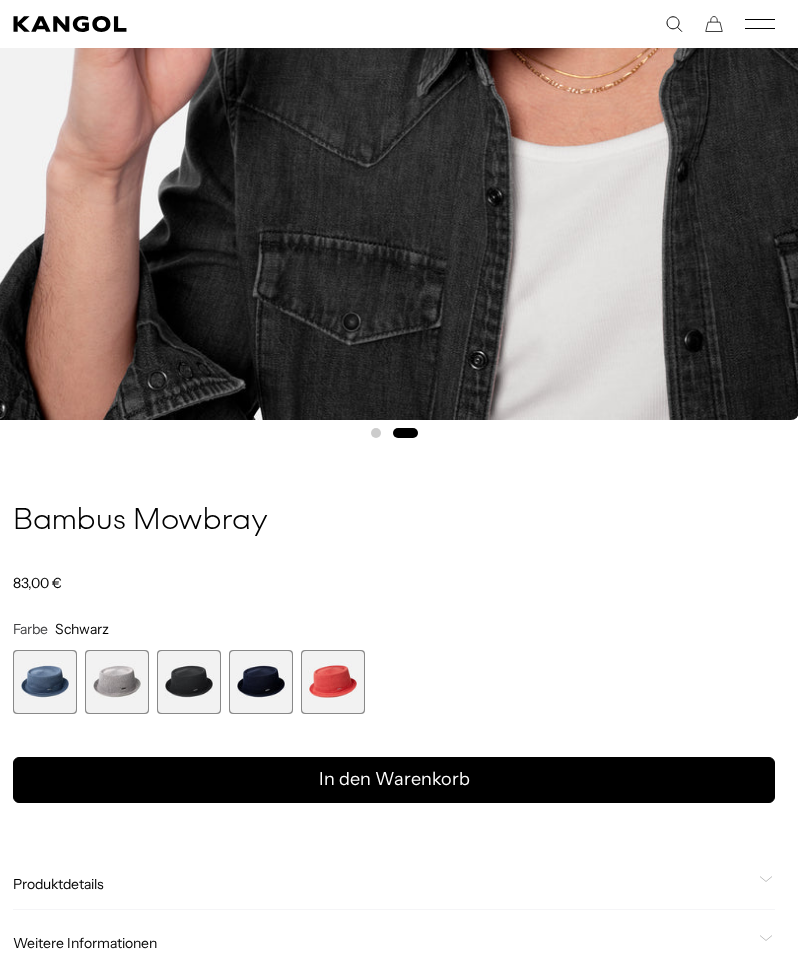 scroll, scrollTop: 641, scrollLeft: 11, axis: both 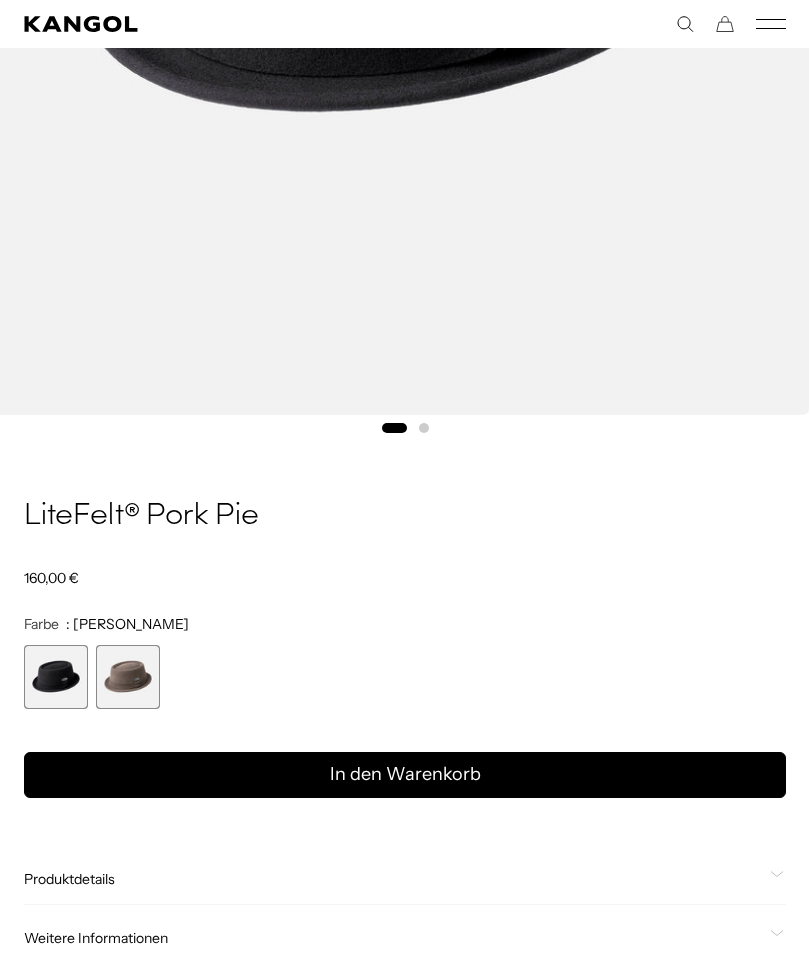click on "In den Warenkorb" at bounding box center [405, 775] 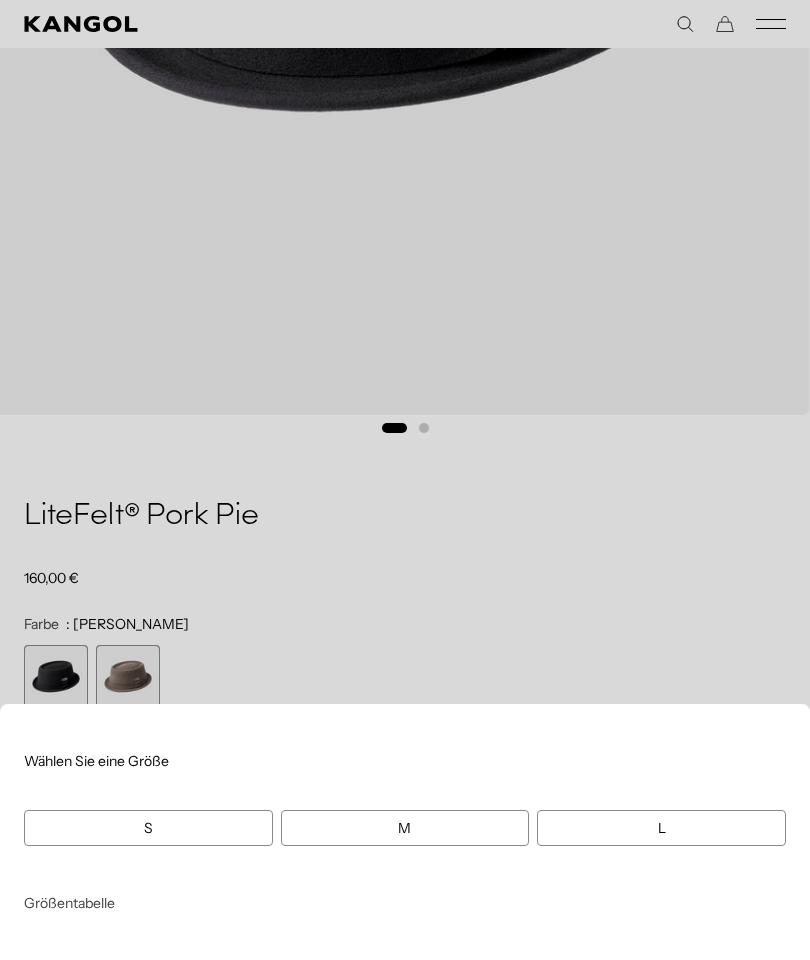 click on "S" at bounding box center (148, 828) 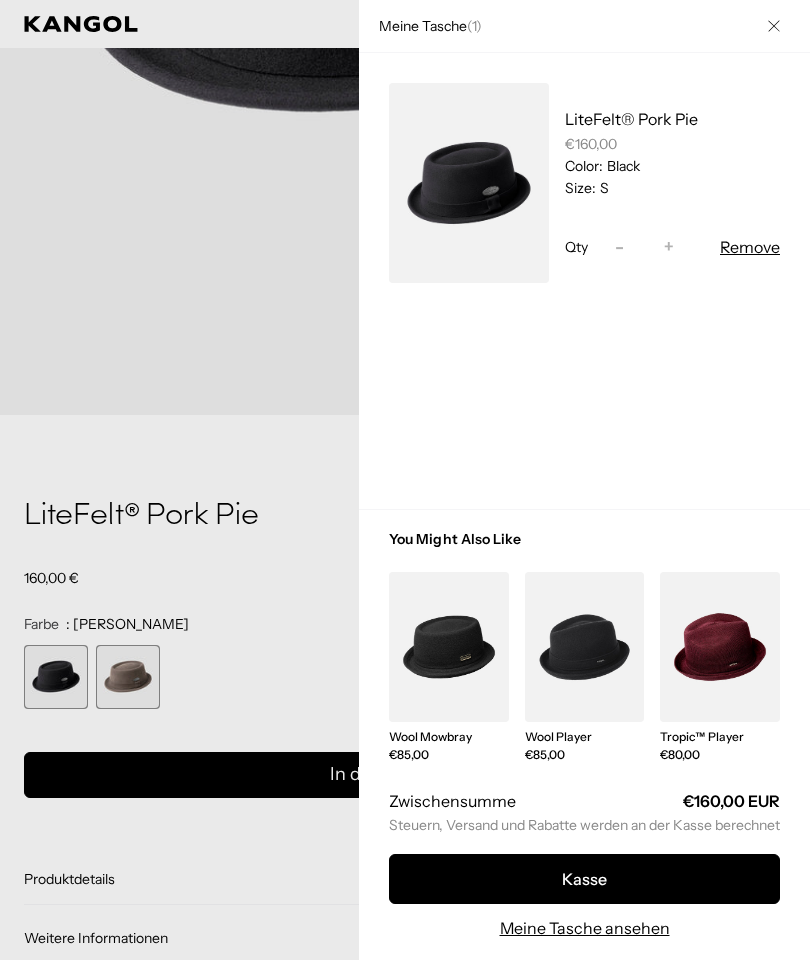 scroll, scrollTop: 0, scrollLeft: 412, axis: horizontal 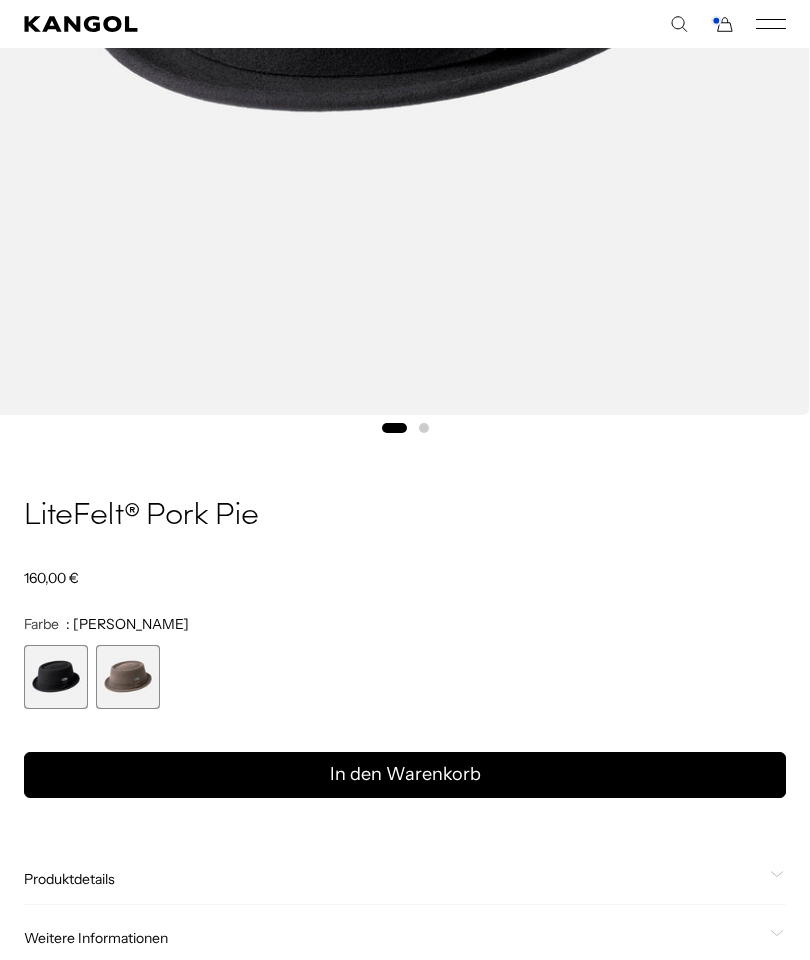 click 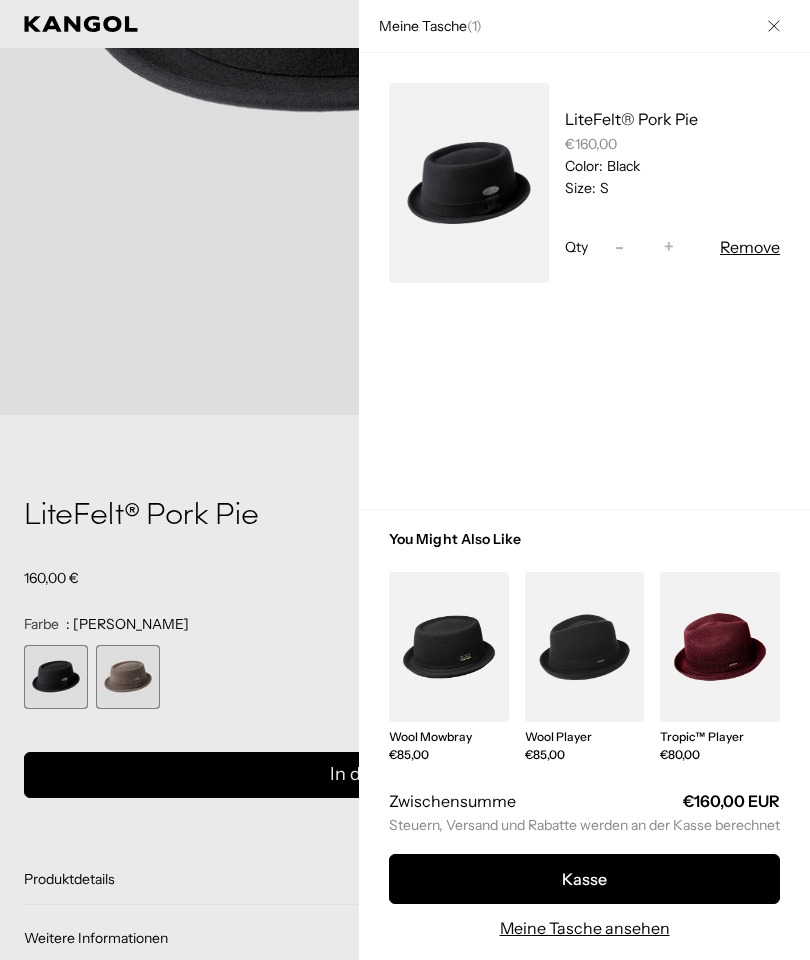 scroll, scrollTop: 0, scrollLeft: 412, axis: horizontal 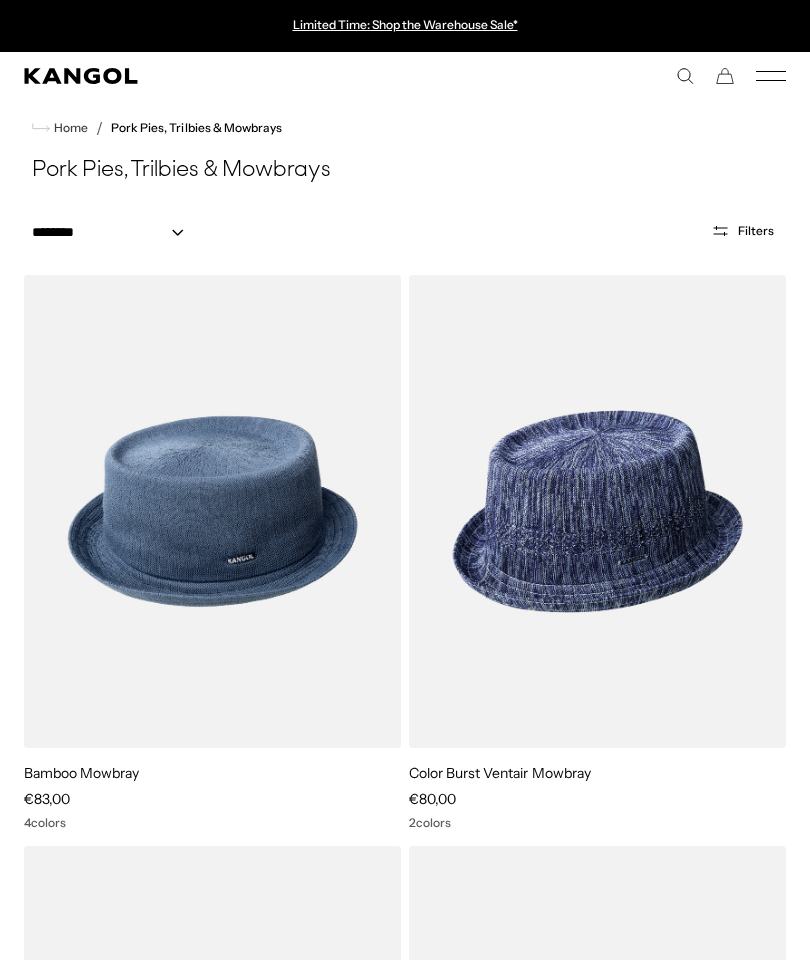click on "Home
/
Pork Pies, Trilbies & Mowbrays" at bounding box center [405, 128] 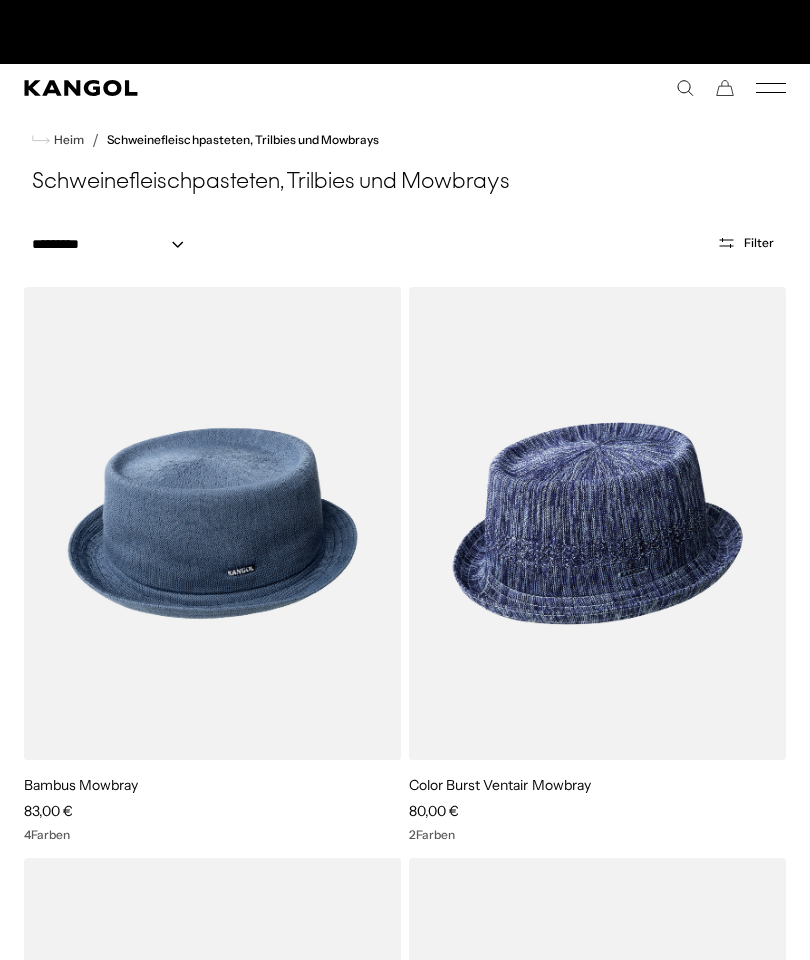 click 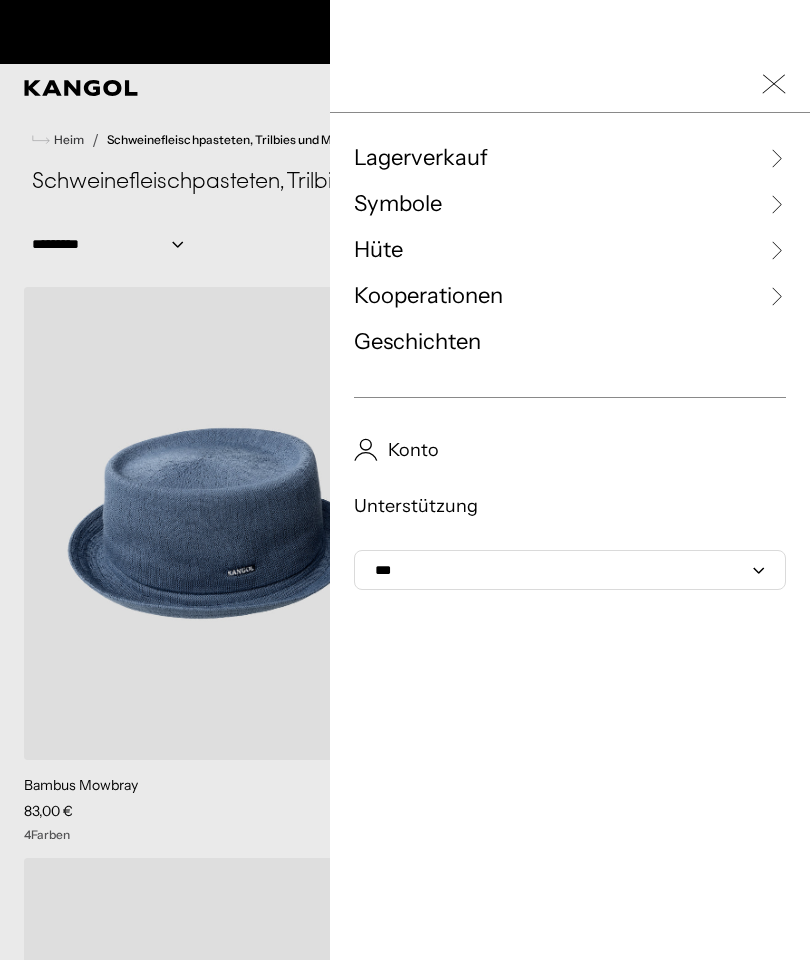 scroll, scrollTop: 0, scrollLeft: 0, axis: both 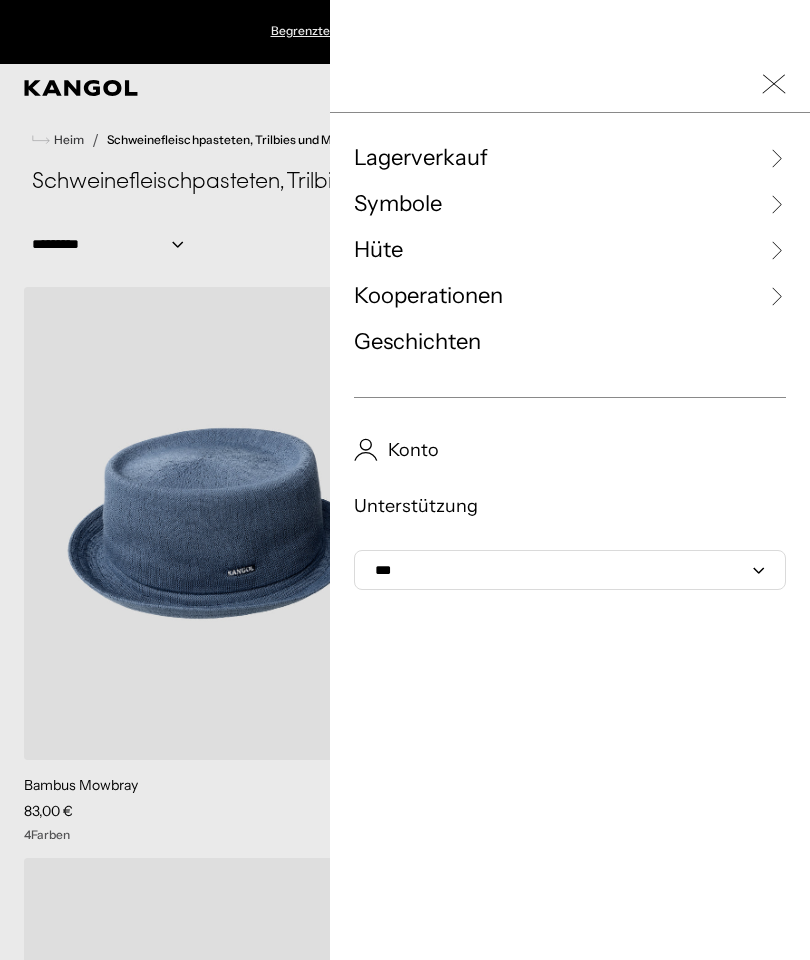 click on "Hüte" at bounding box center [378, 249] 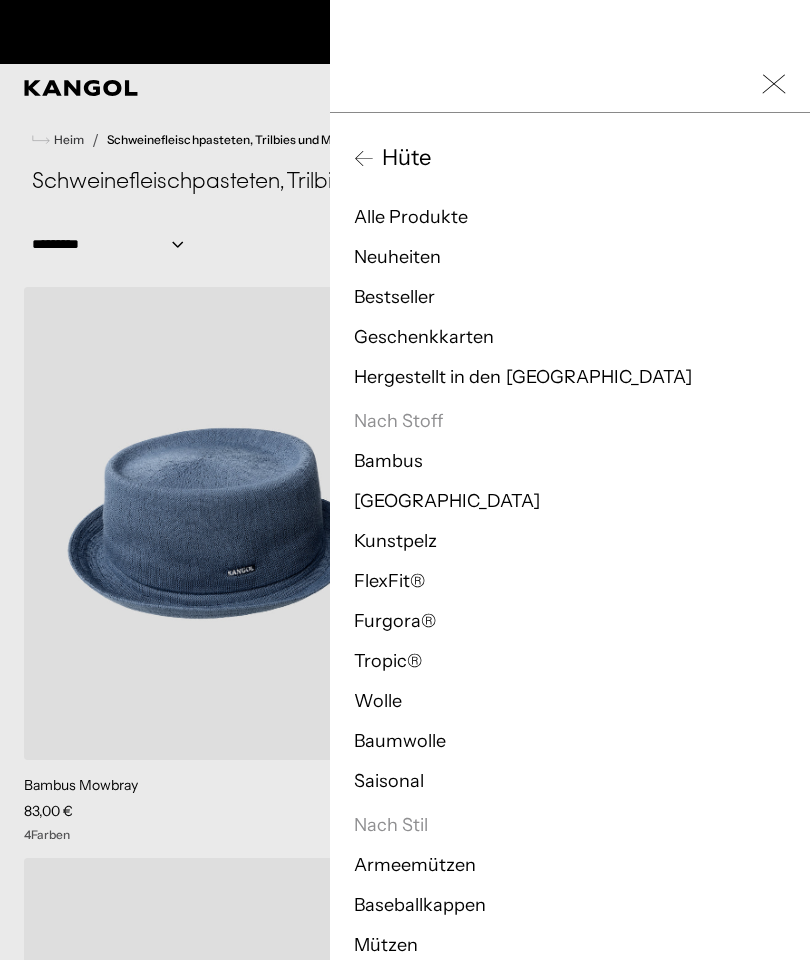 scroll, scrollTop: 0, scrollLeft: 412, axis: horizontal 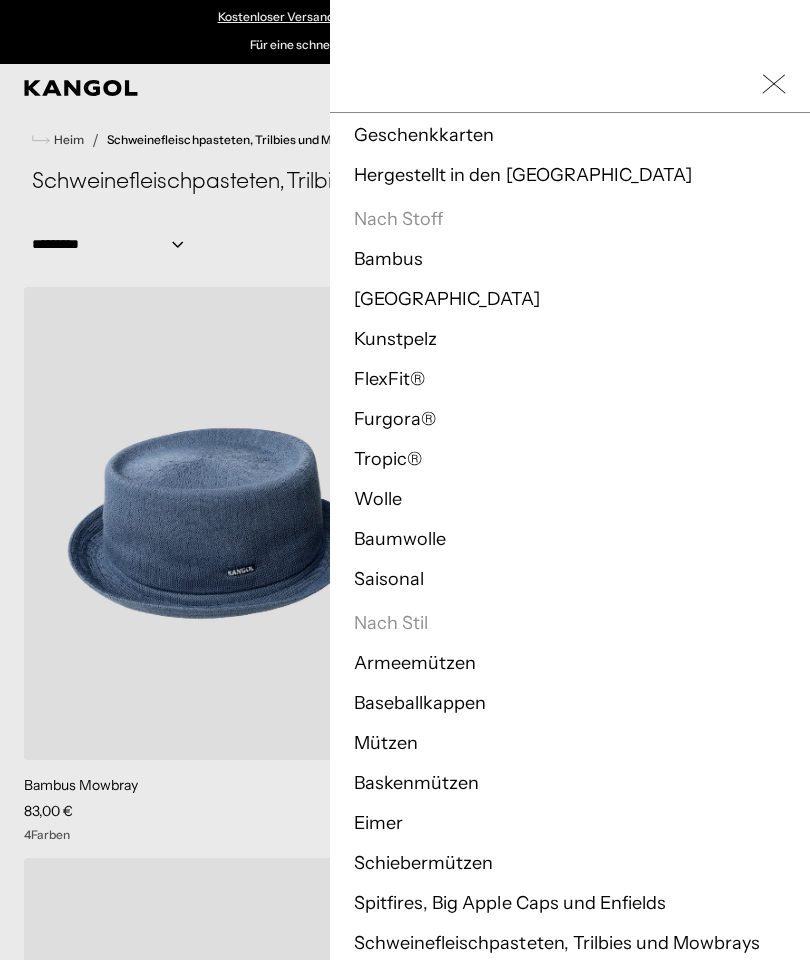 click on "Baseballkappen" at bounding box center (420, 703) 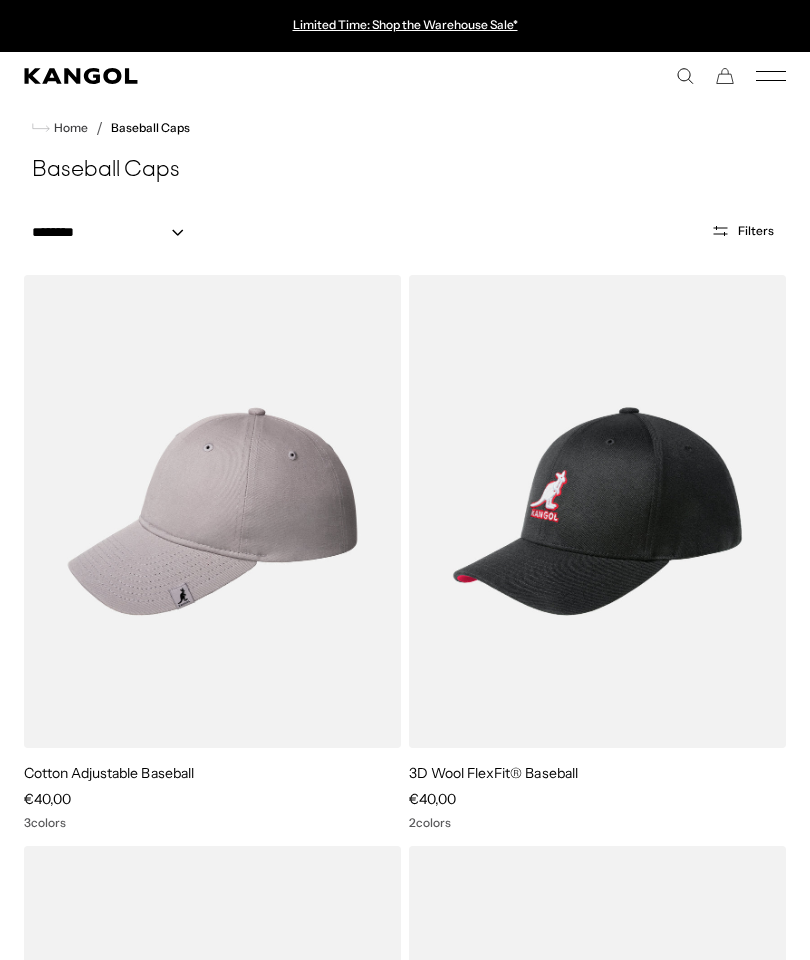 scroll, scrollTop: 0, scrollLeft: 0, axis: both 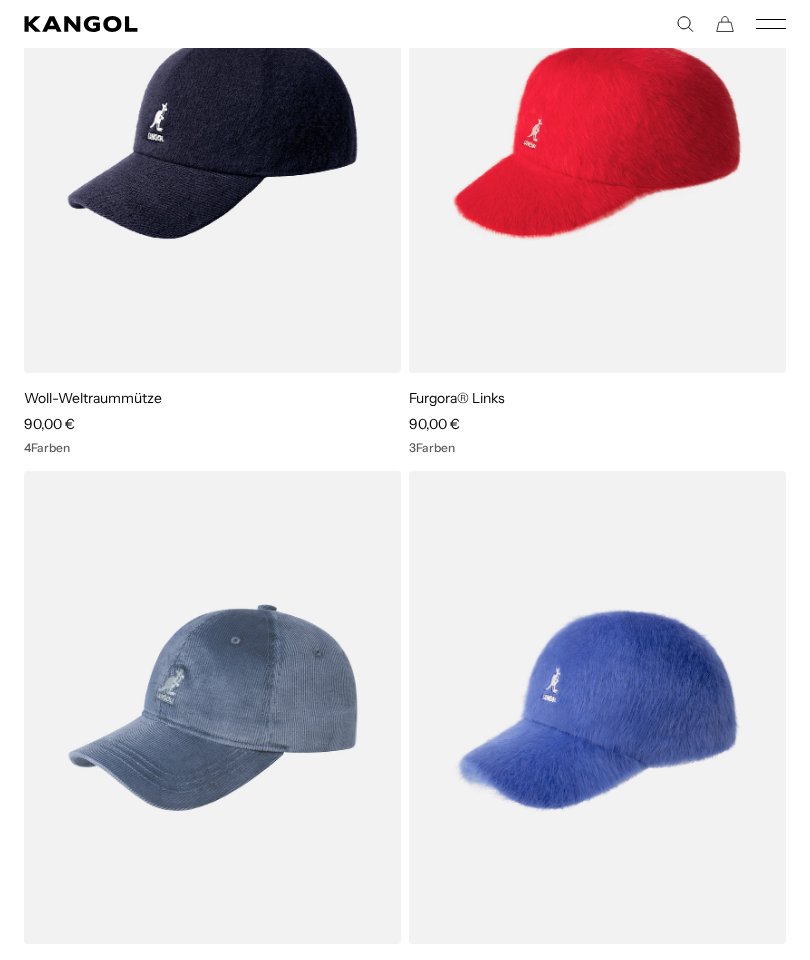 click at bounding box center (0, 0) 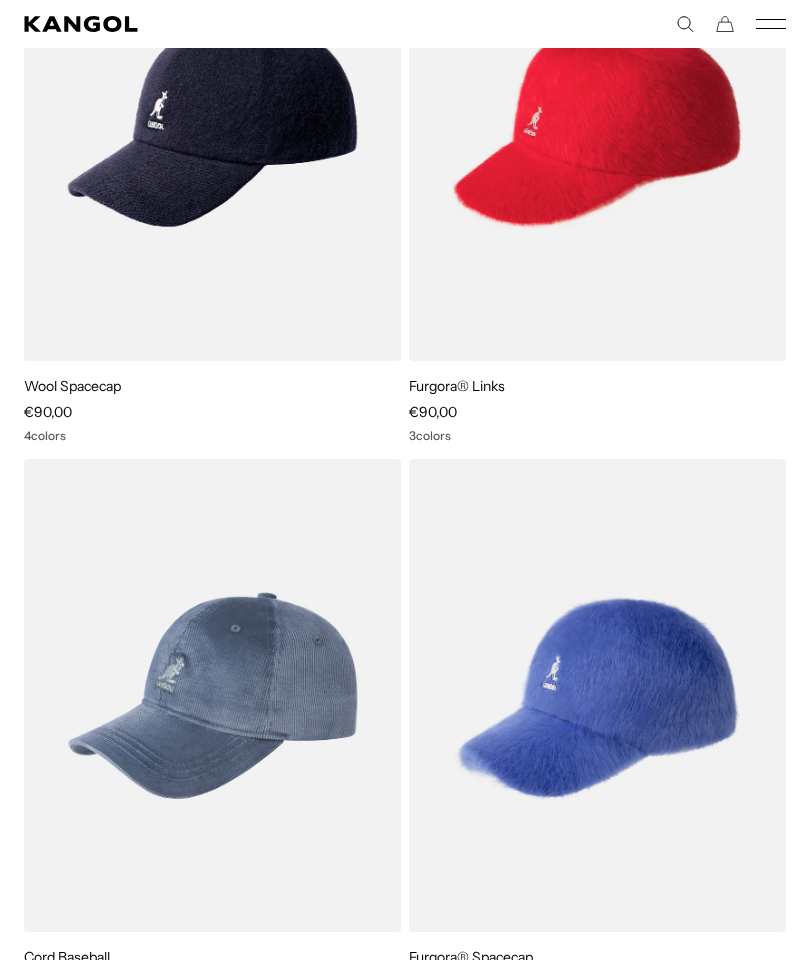 scroll, scrollTop: 11800, scrollLeft: 0, axis: vertical 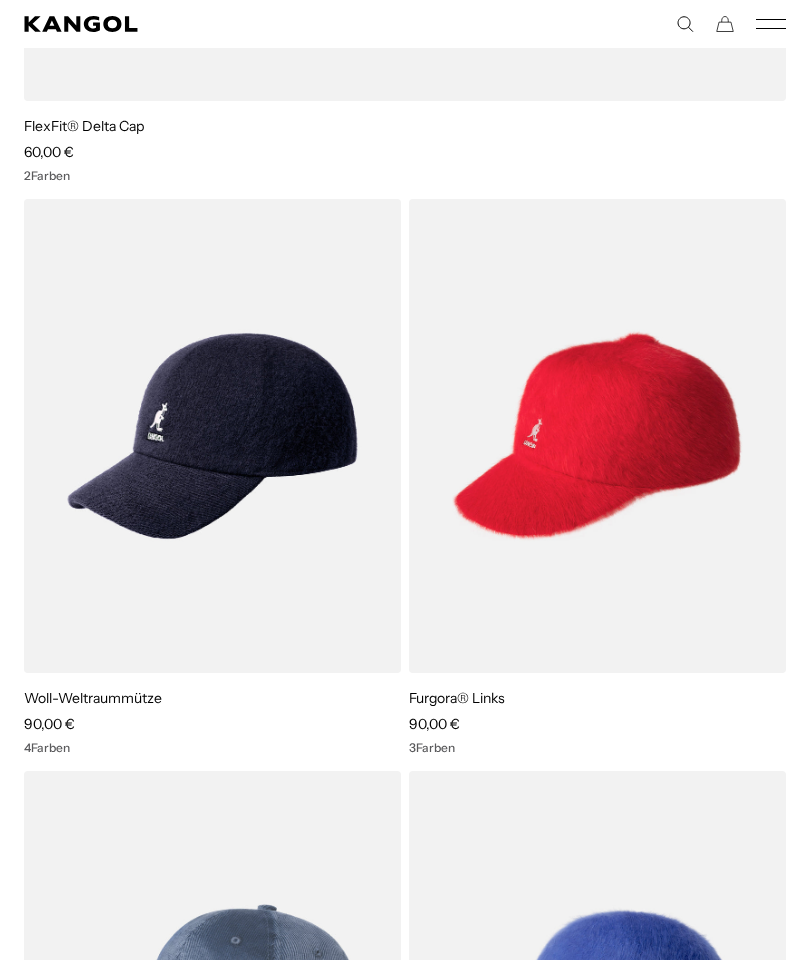 click at bounding box center [0, 0] 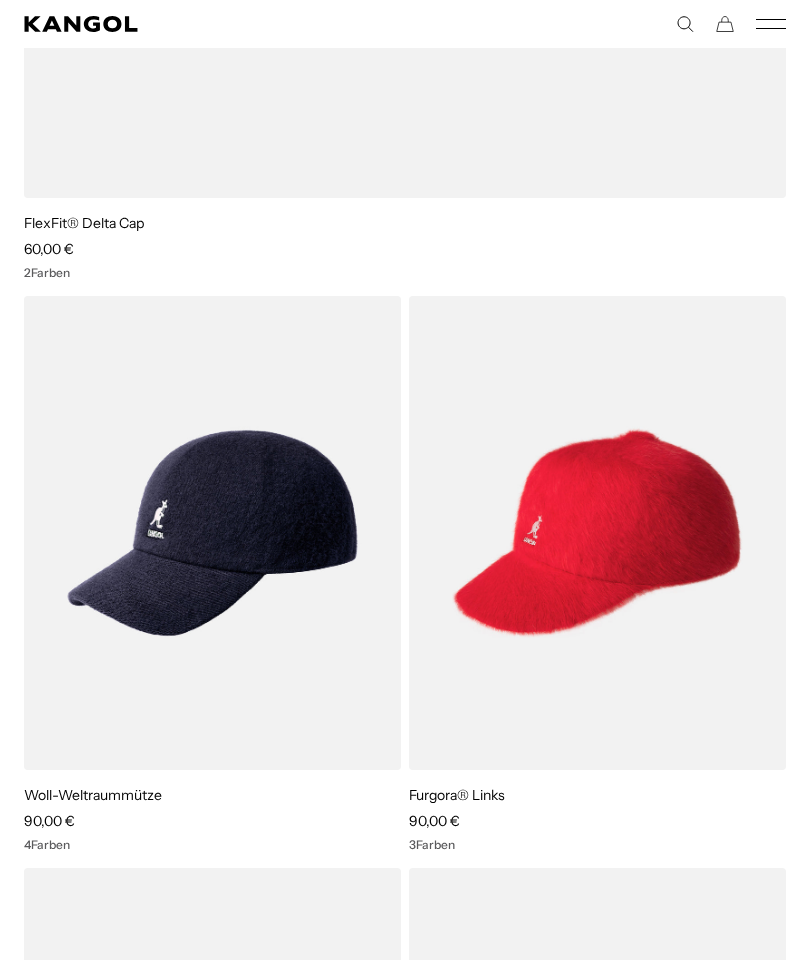 click at bounding box center [0, 0] 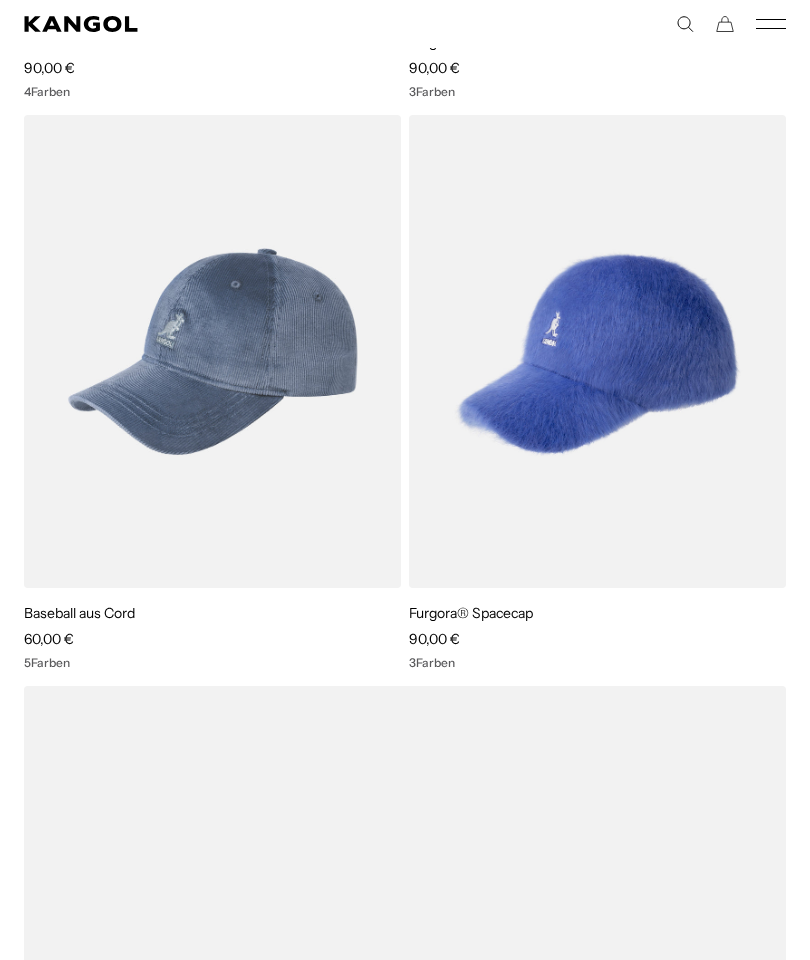 scroll, scrollTop: 12261, scrollLeft: 0, axis: vertical 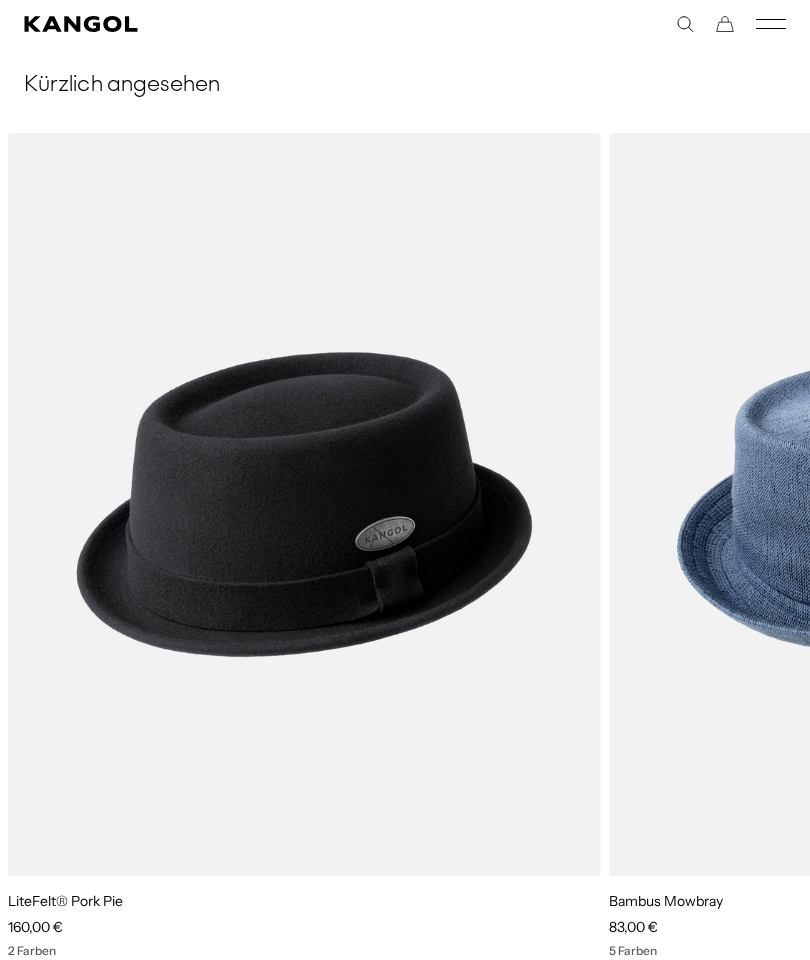 click 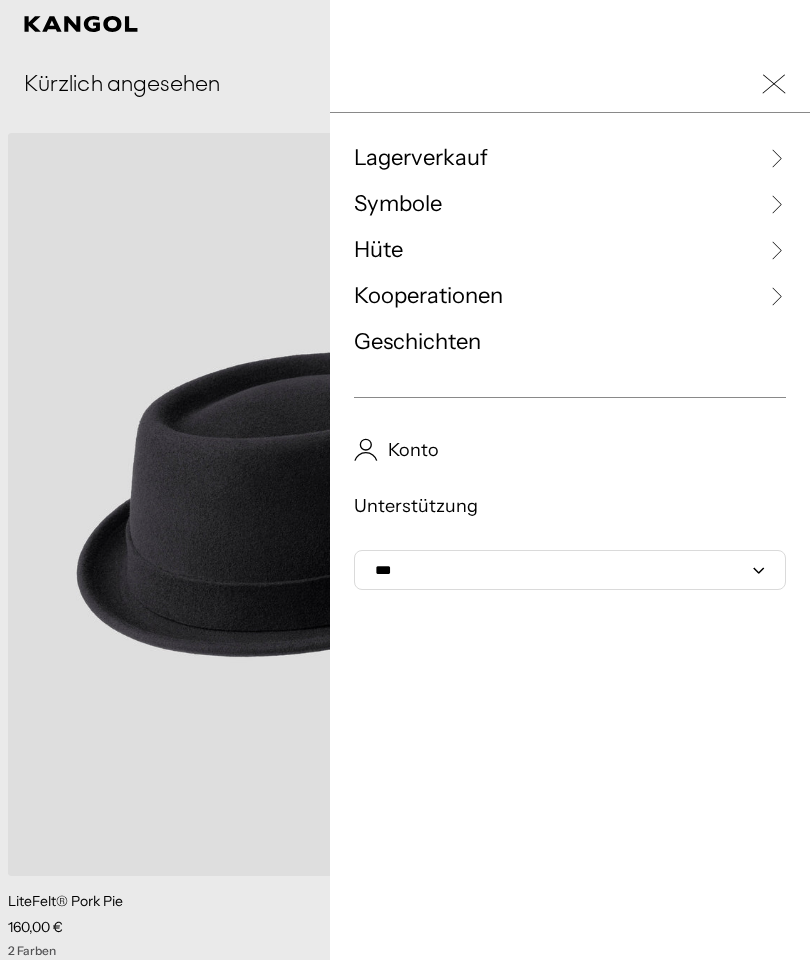 scroll, scrollTop: 0, scrollLeft: 412, axis: horizontal 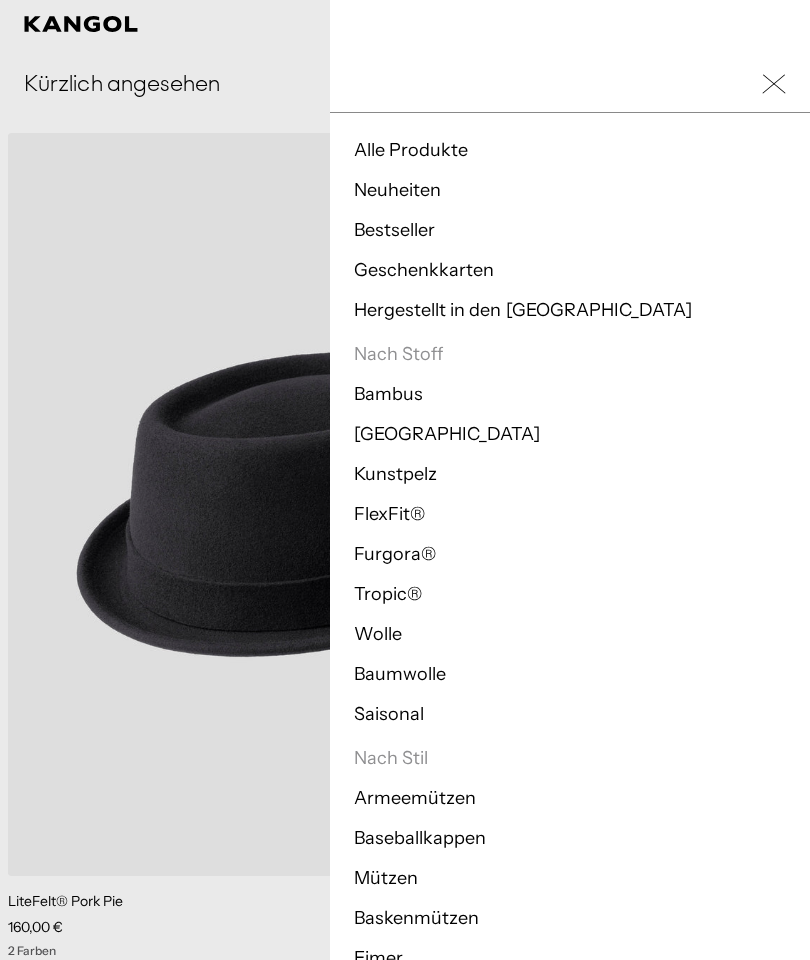 click on "Hergestellt in den USA" at bounding box center (523, 310) 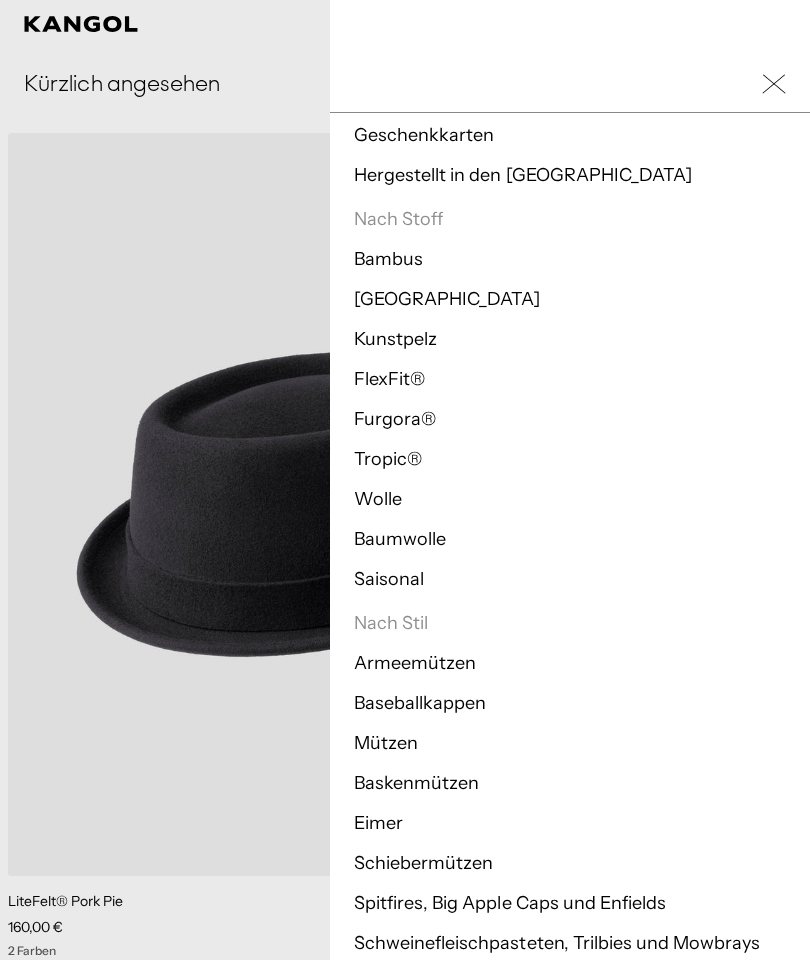 scroll, scrollTop: 202, scrollLeft: 0, axis: vertical 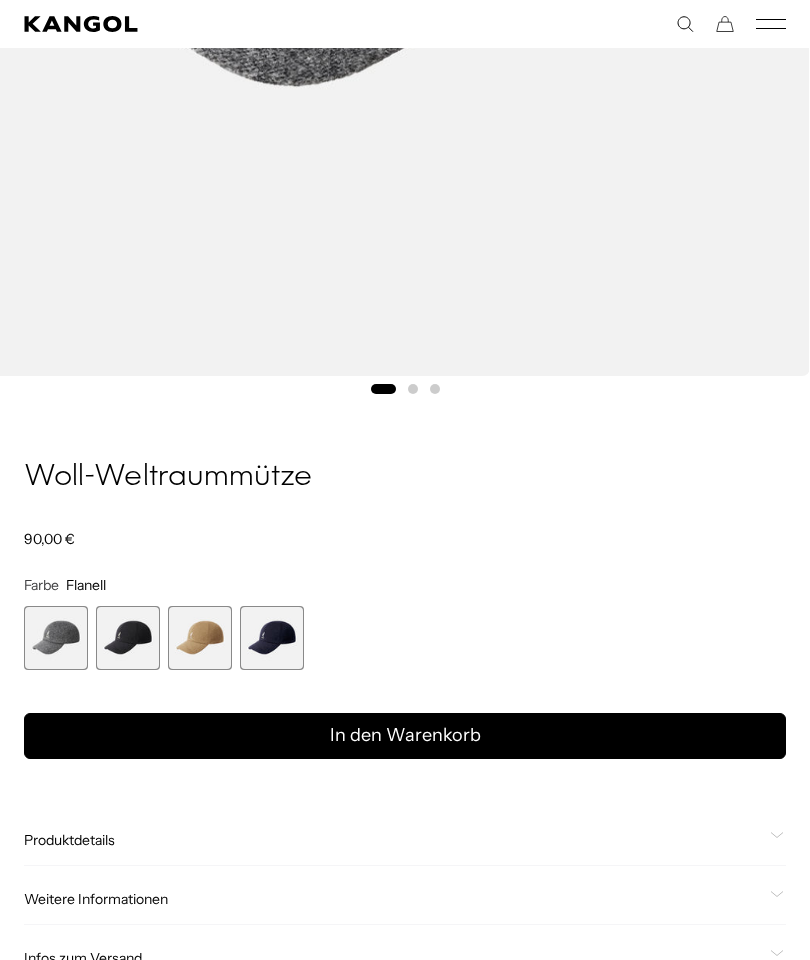 click at bounding box center (128, 638) 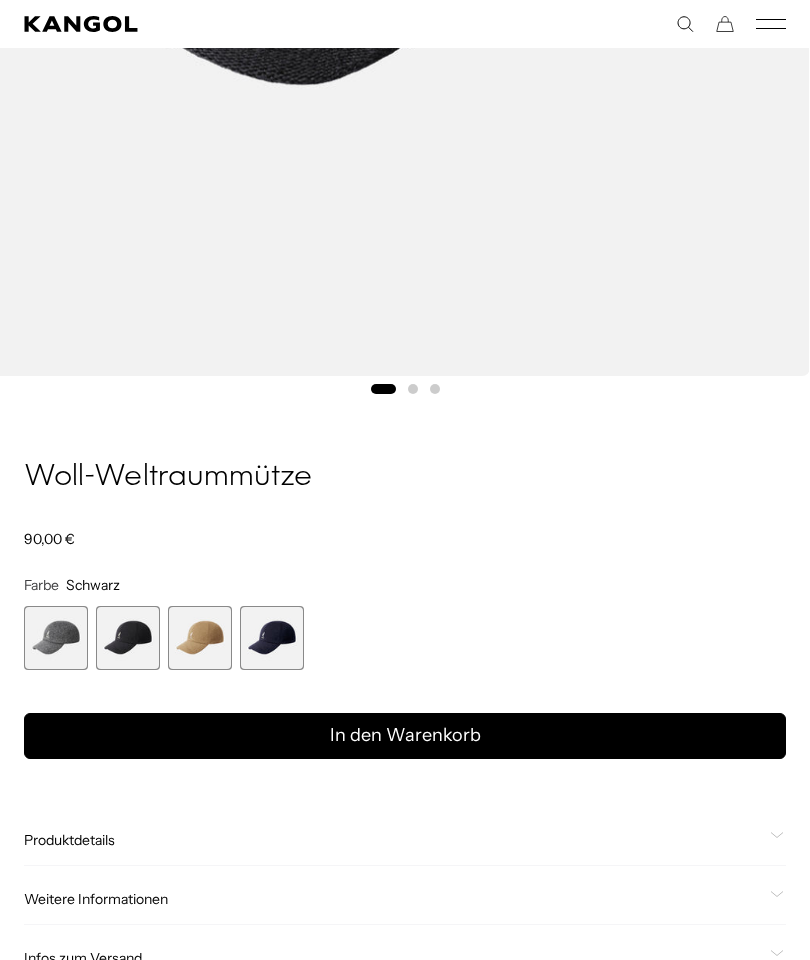 scroll, scrollTop: 0, scrollLeft: 0, axis: both 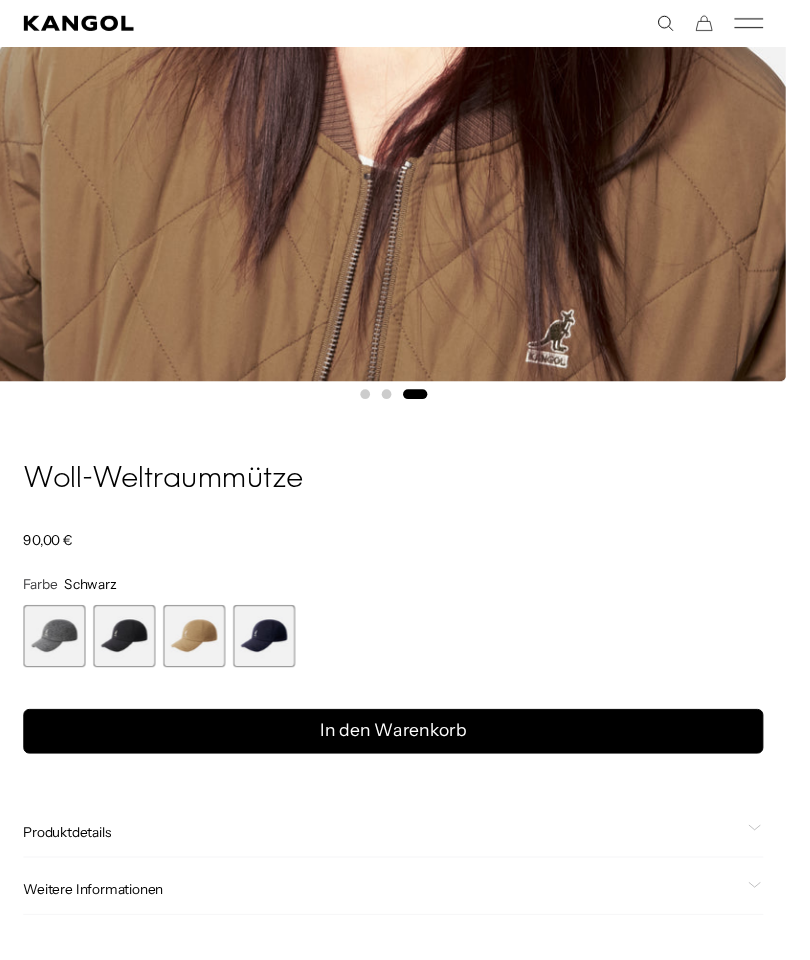 click on "In den Warenkorb" at bounding box center [405, 753] 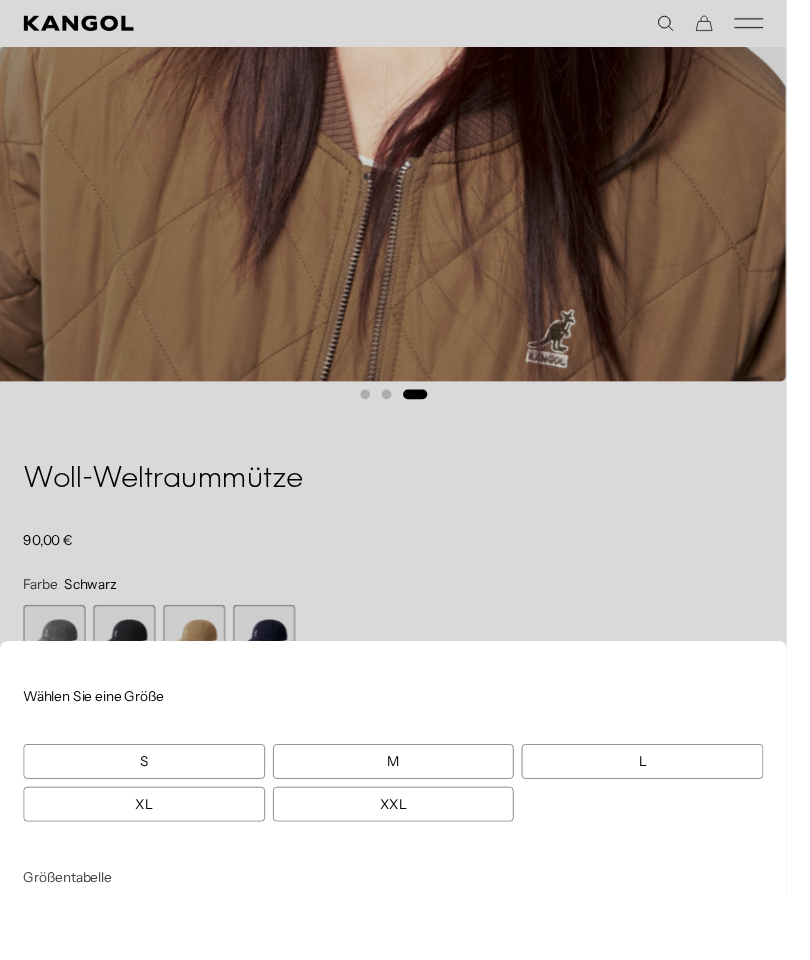 click at bounding box center (405, 480) 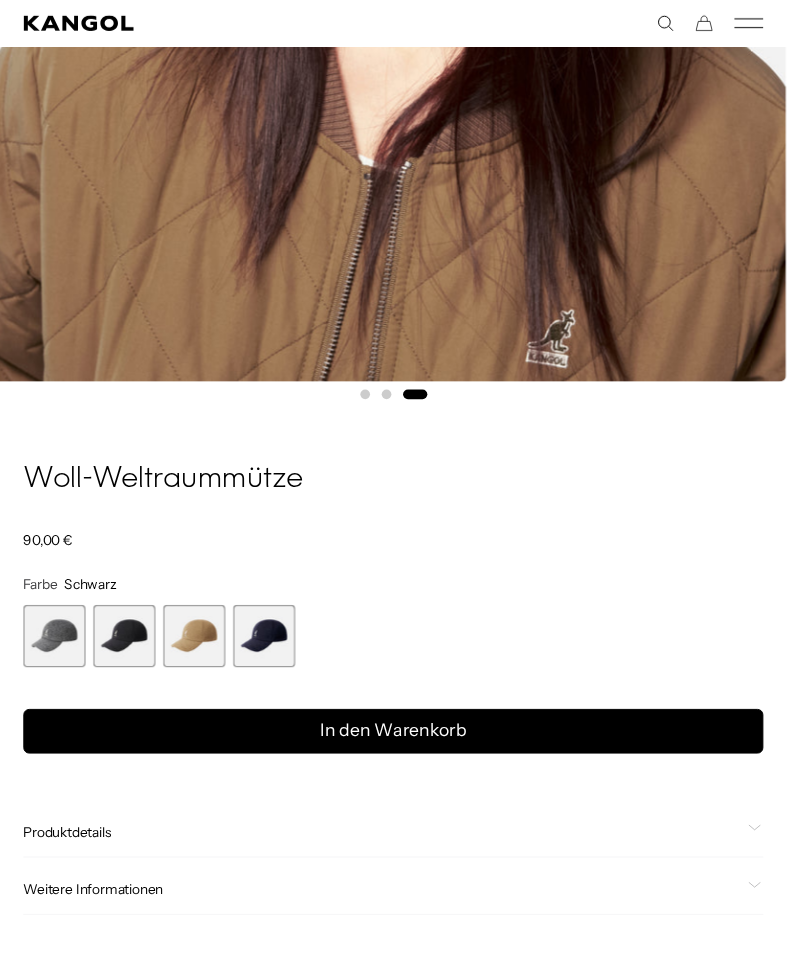 scroll, scrollTop: 0, scrollLeft: 0, axis: both 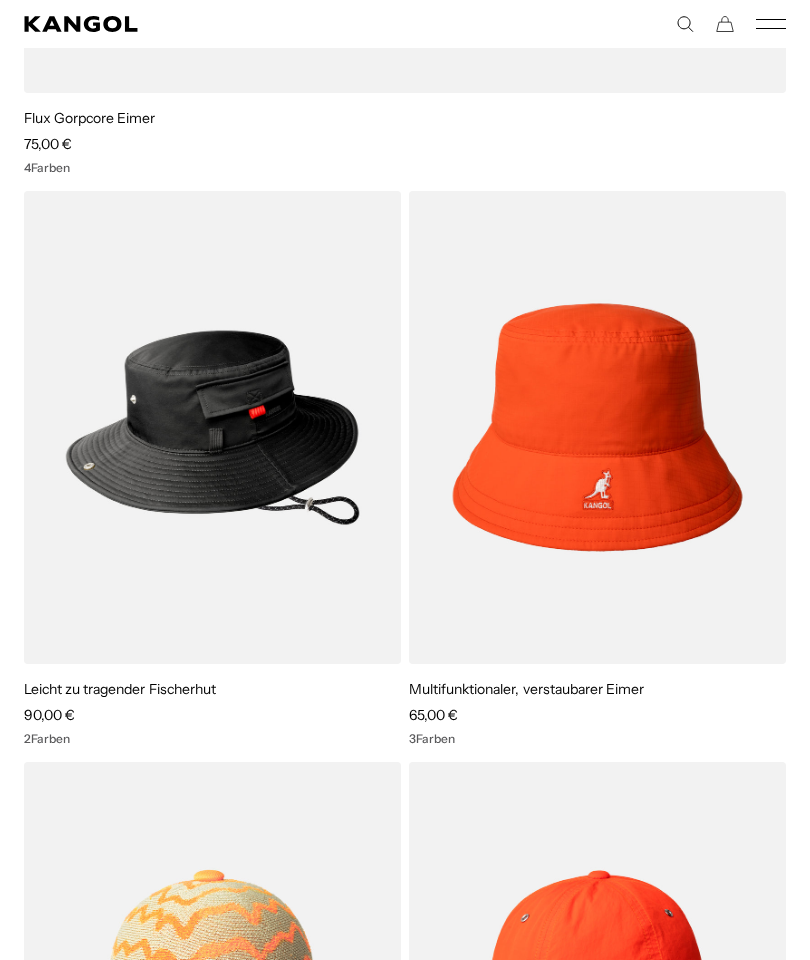 click at bounding box center [0, 0] 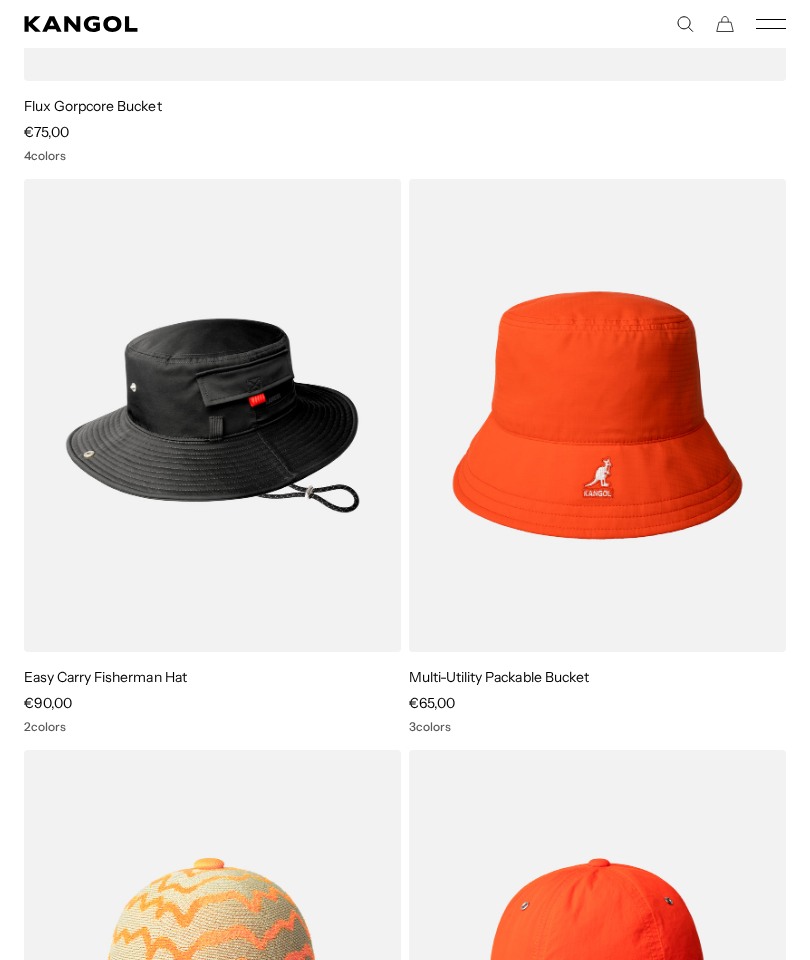 scroll, scrollTop: 0, scrollLeft: 412, axis: horizontal 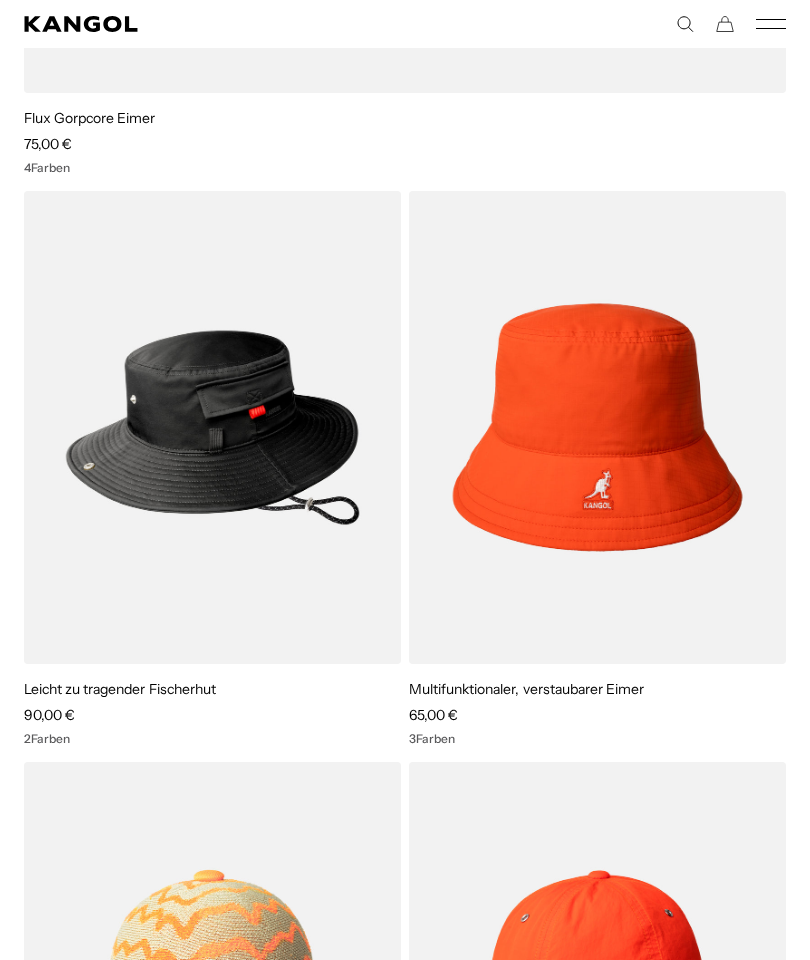 click 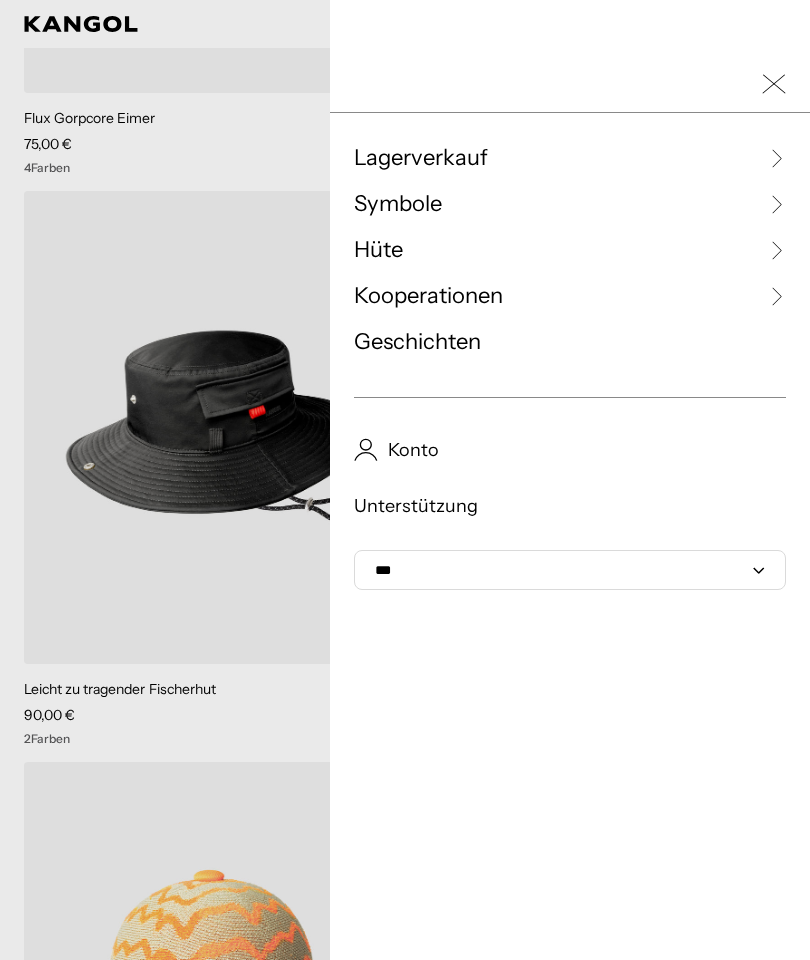 scroll, scrollTop: 0, scrollLeft: 0, axis: both 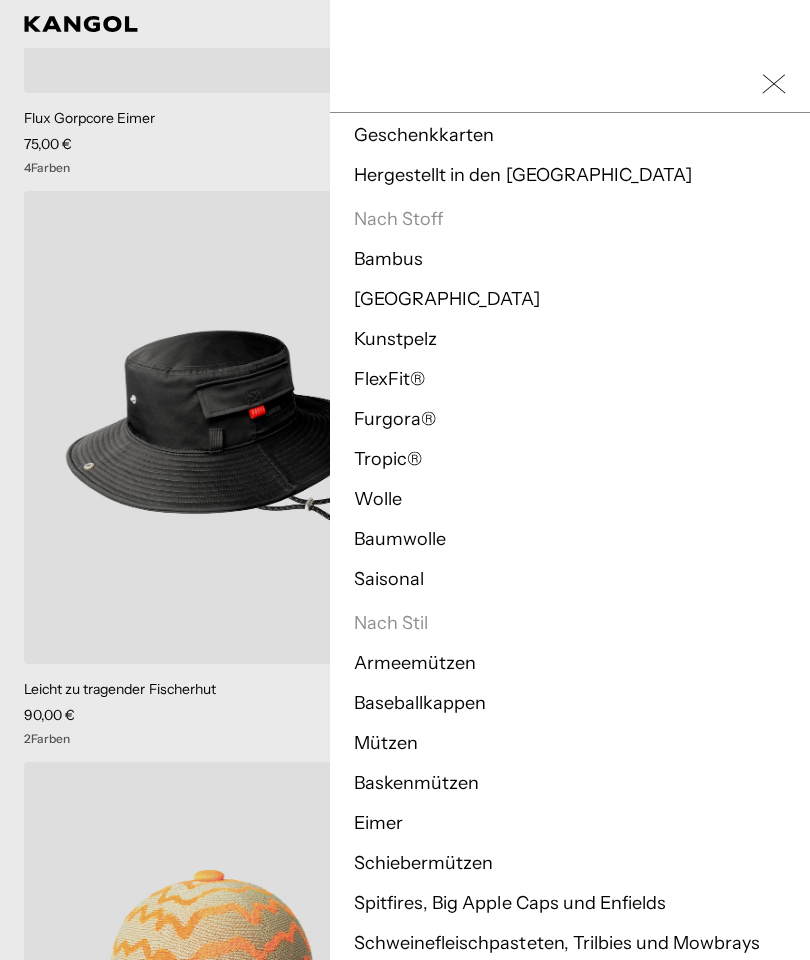 click on "Mützen" at bounding box center (386, 743) 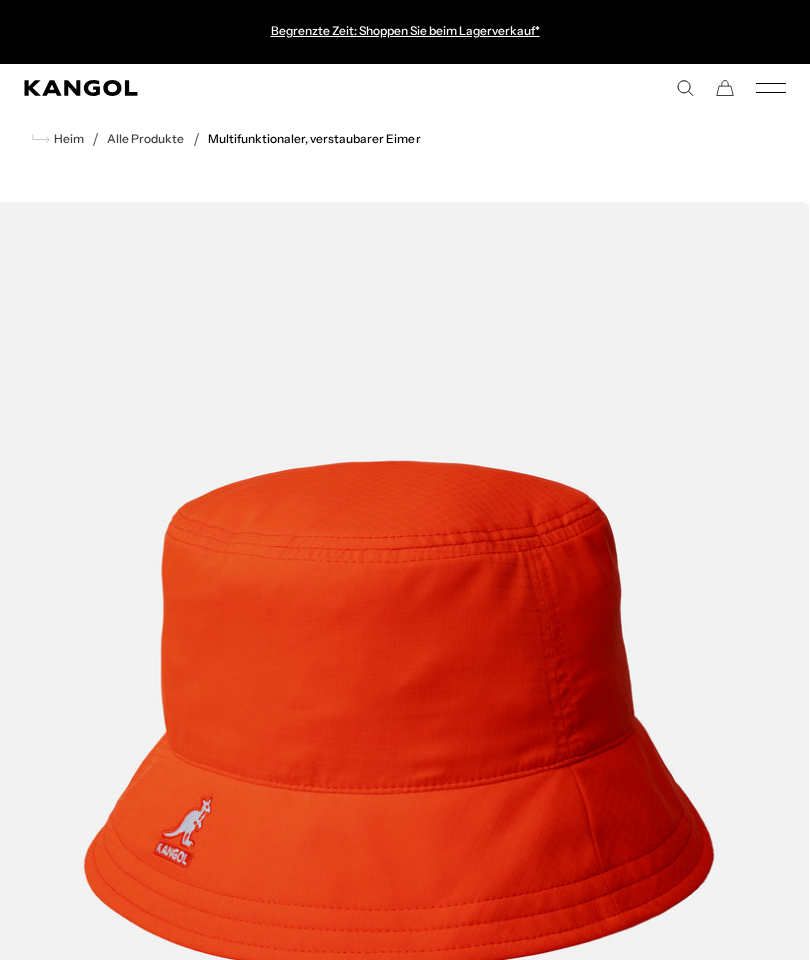 scroll, scrollTop: 0, scrollLeft: 0, axis: both 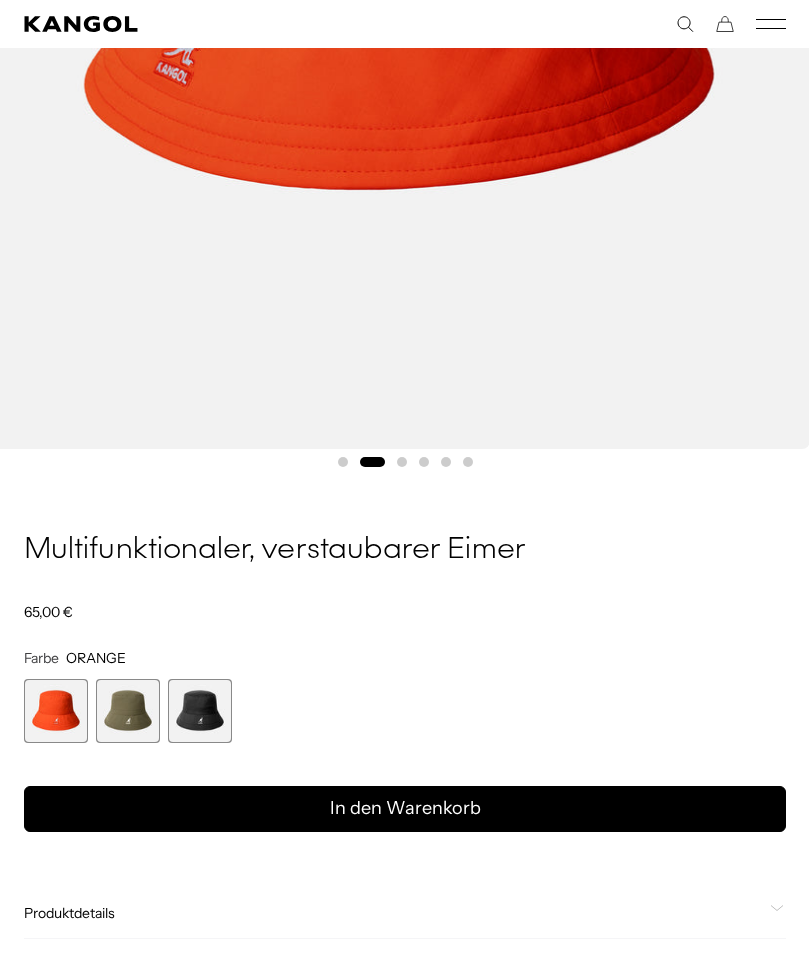 click at bounding box center [200, 711] 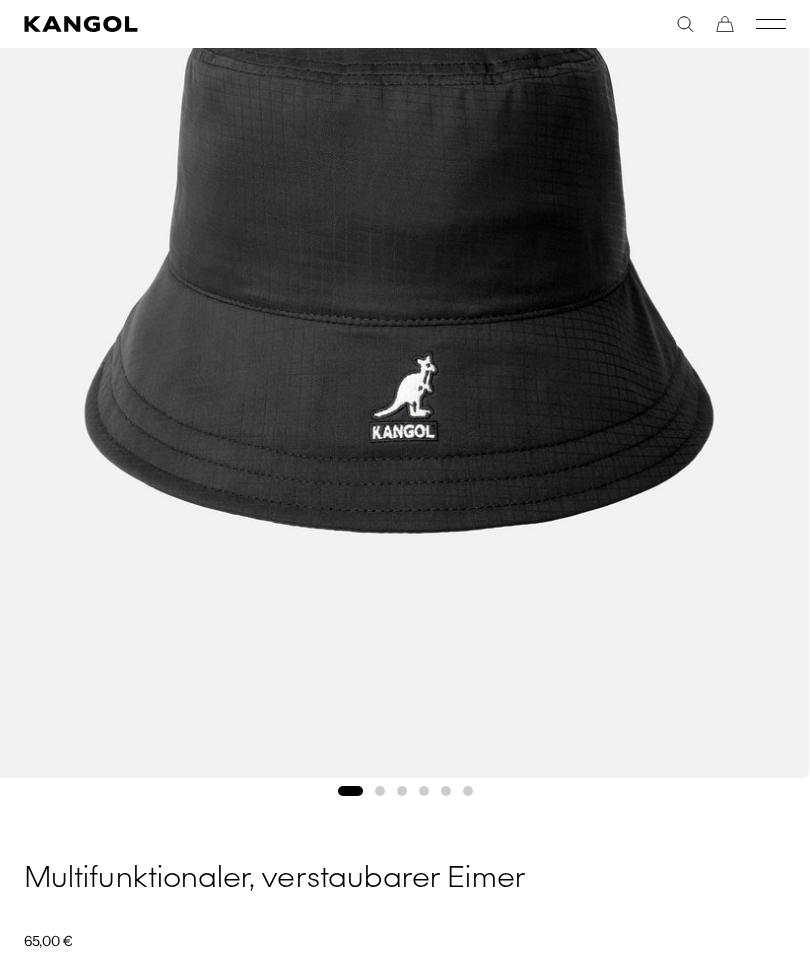 scroll, scrollTop: 249, scrollLeft: 0, axis: vertical 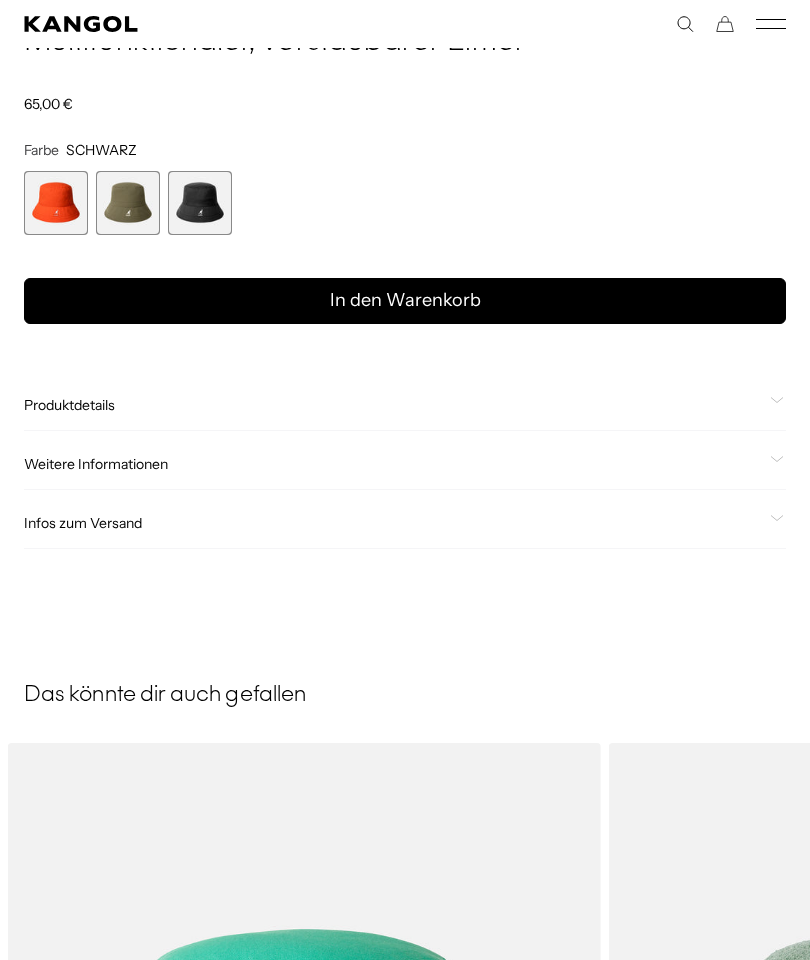 click on "Weitere Informationen" 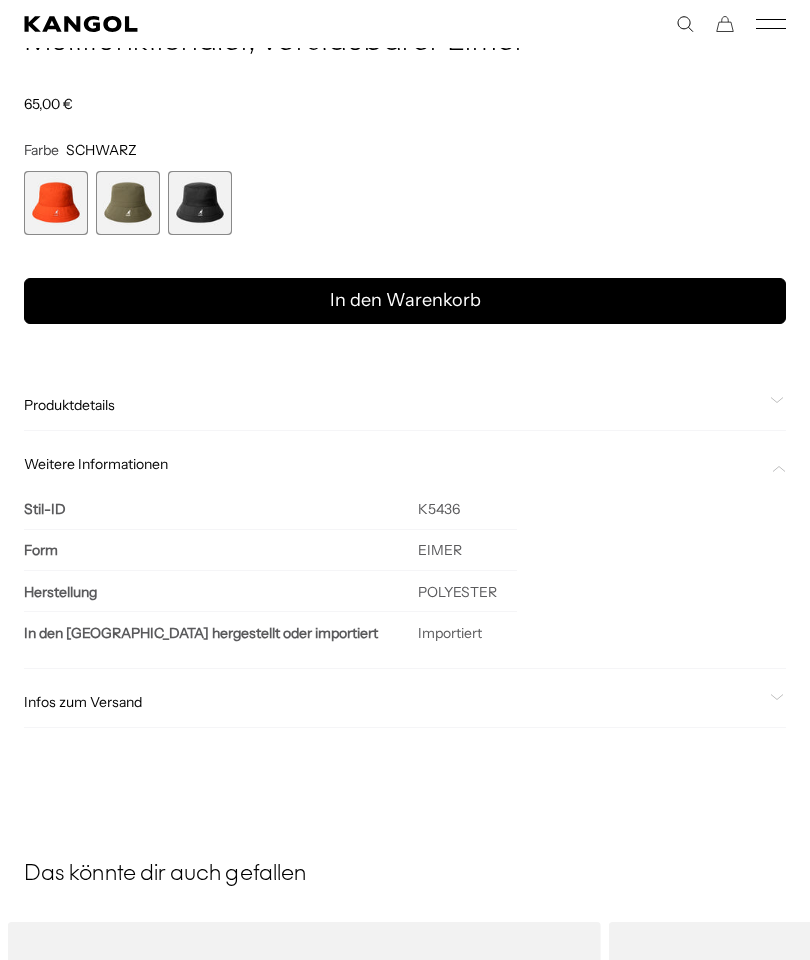 click on "Produktdetails" 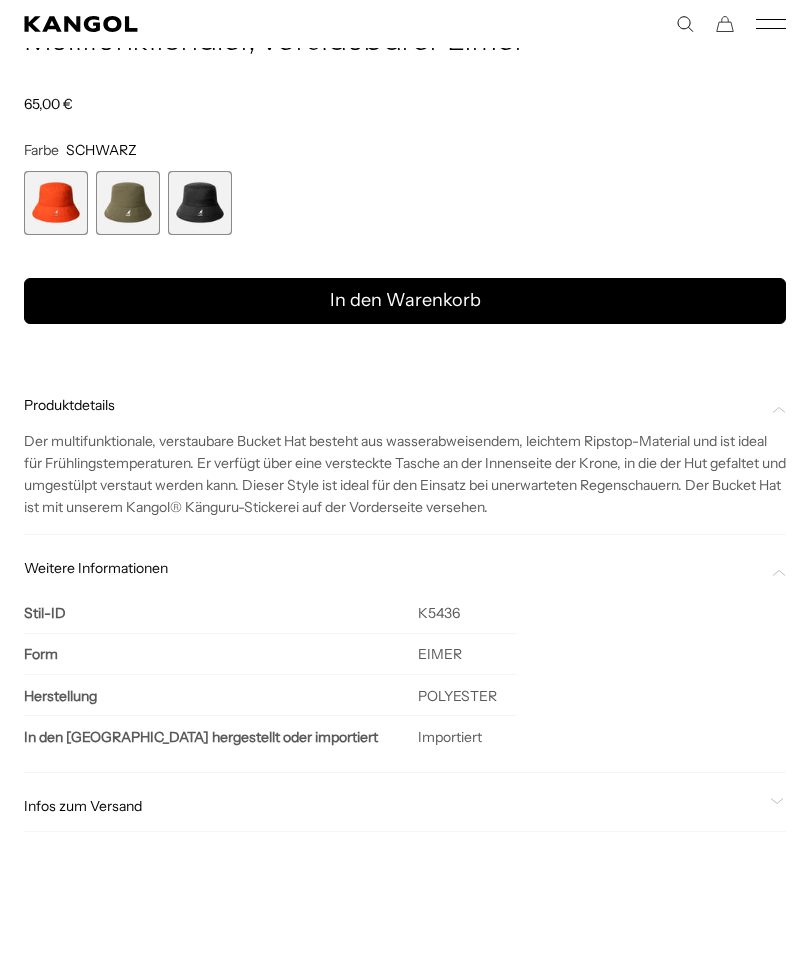 scroll, scrollTop: 0, scrollLeft: 0, axis: both 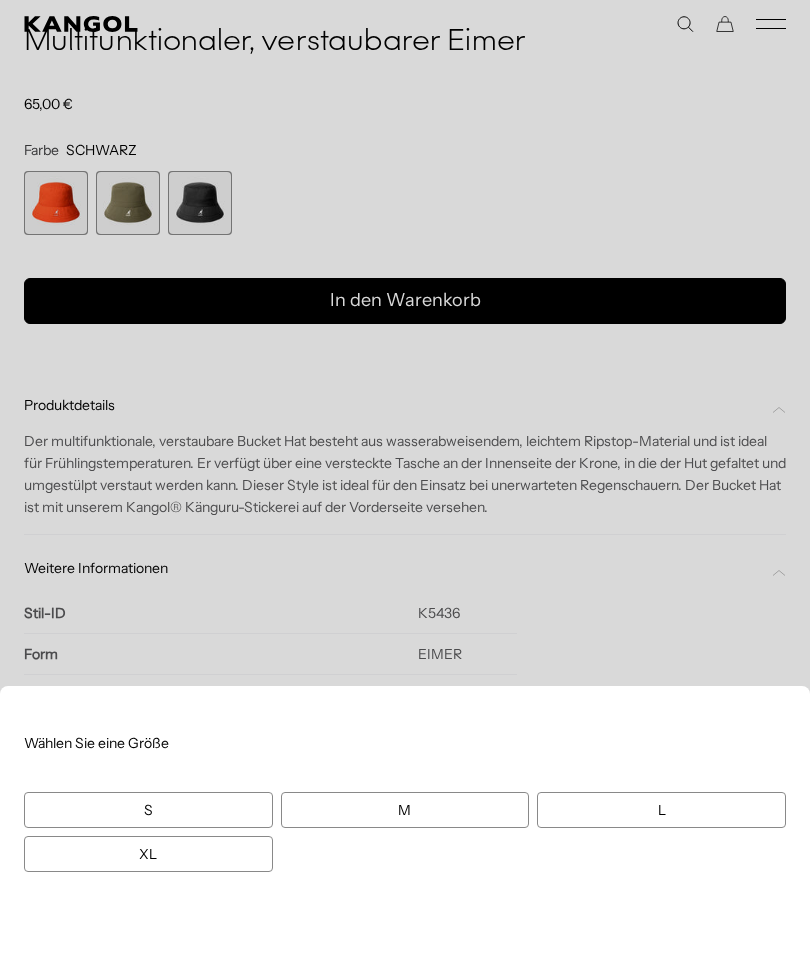click on "S" at bounding box center (148, 810) 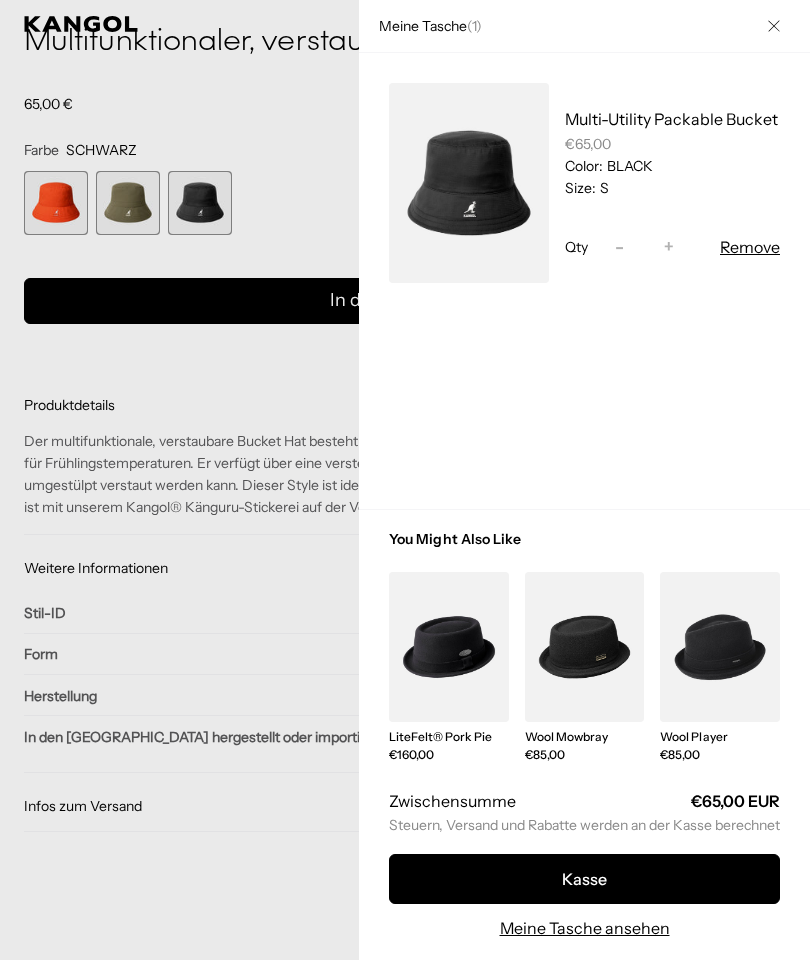 scroll, scrollTop: 0, scrollLeft: 412, axis: horizontal 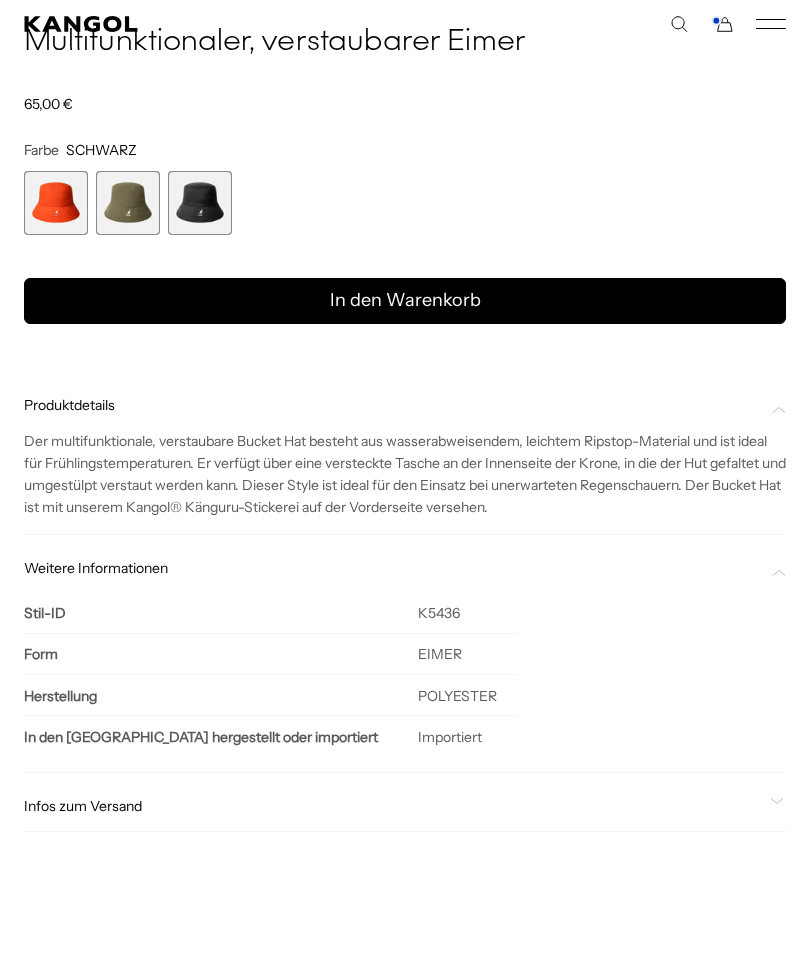 click on "Multifunktionaler, verstaubarer Eimer" at bounding box center (405, 43) 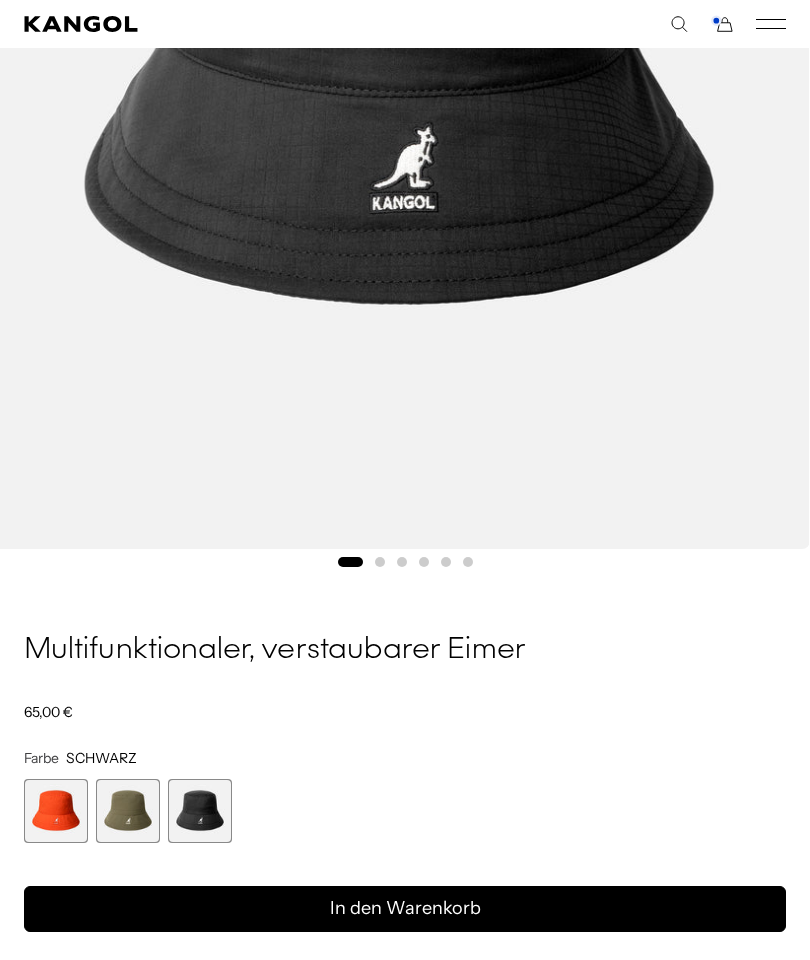 scroll, scrollTop: 681, scrollLeft: 0, axis: vertical 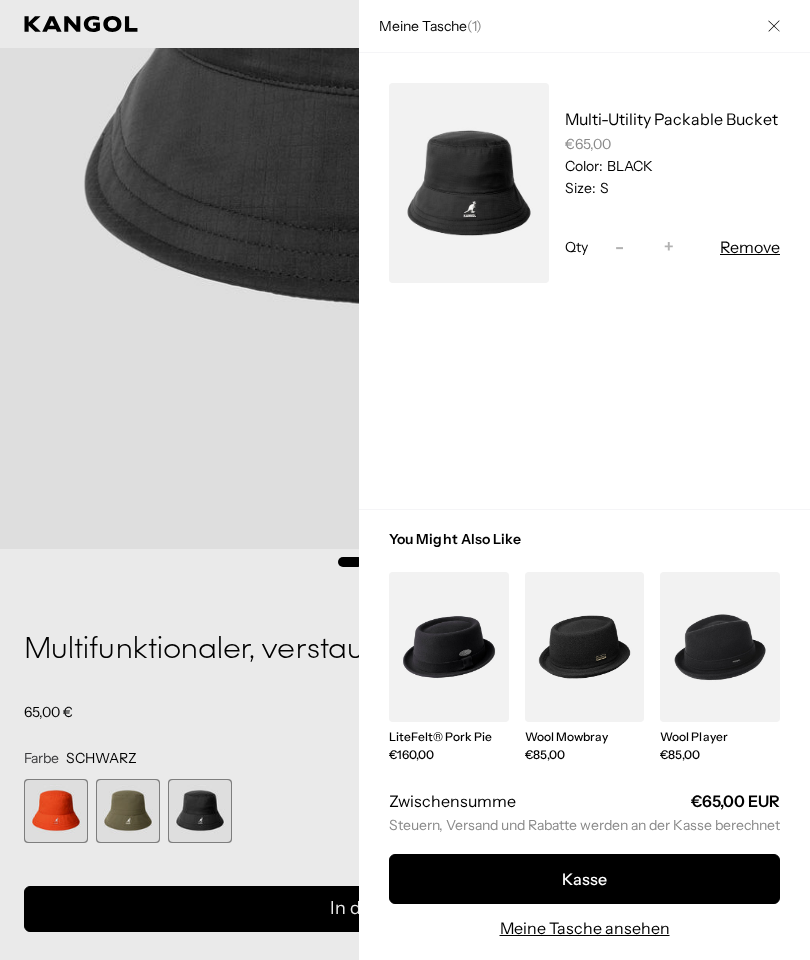 click on "Decrease quantity for Multi-Utility Packable Bucket
-" at bounding box center (619, 247) 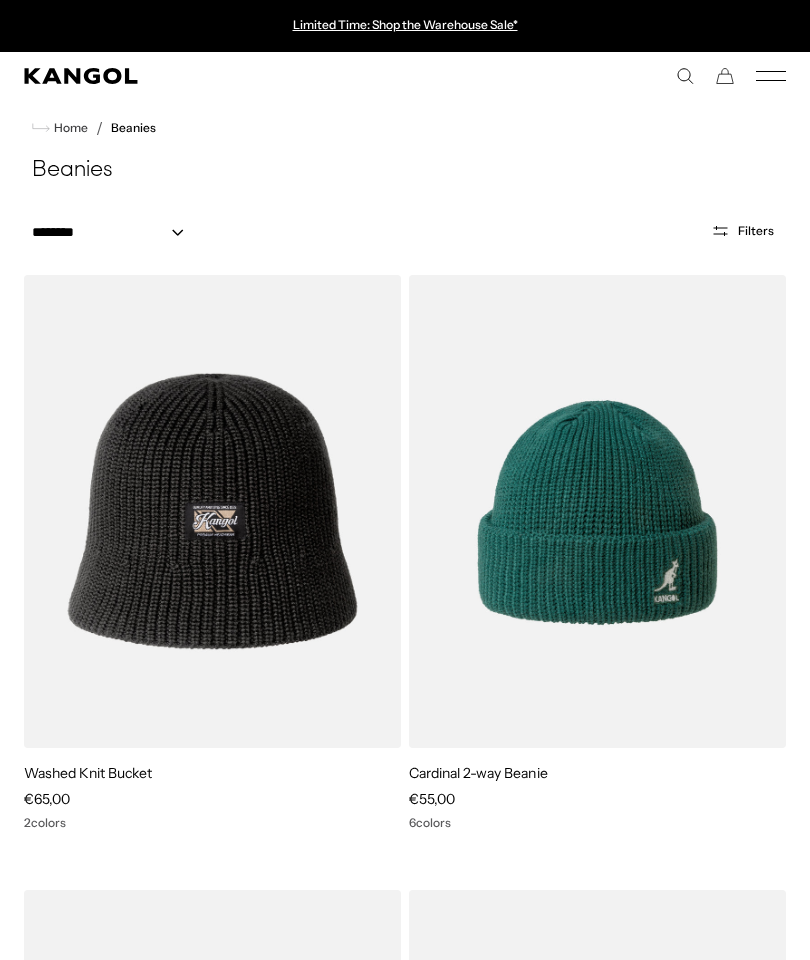 scroll, scrollTop: 0, scrollLeft: 0, axis: both 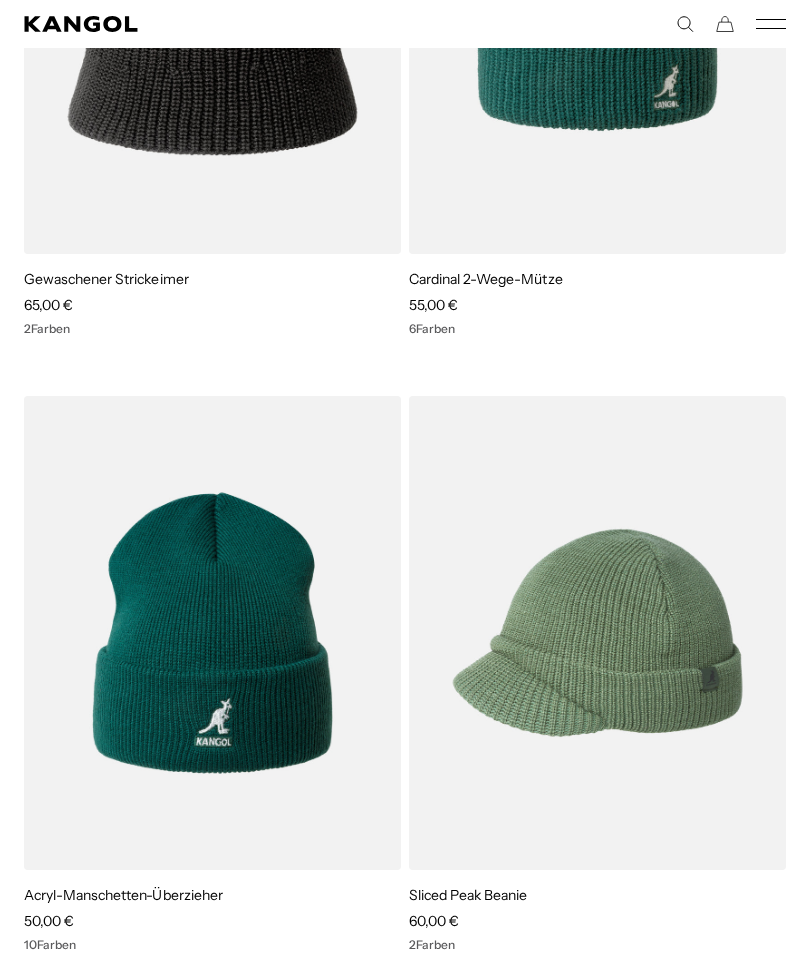 click at bounding box center [0, 0] 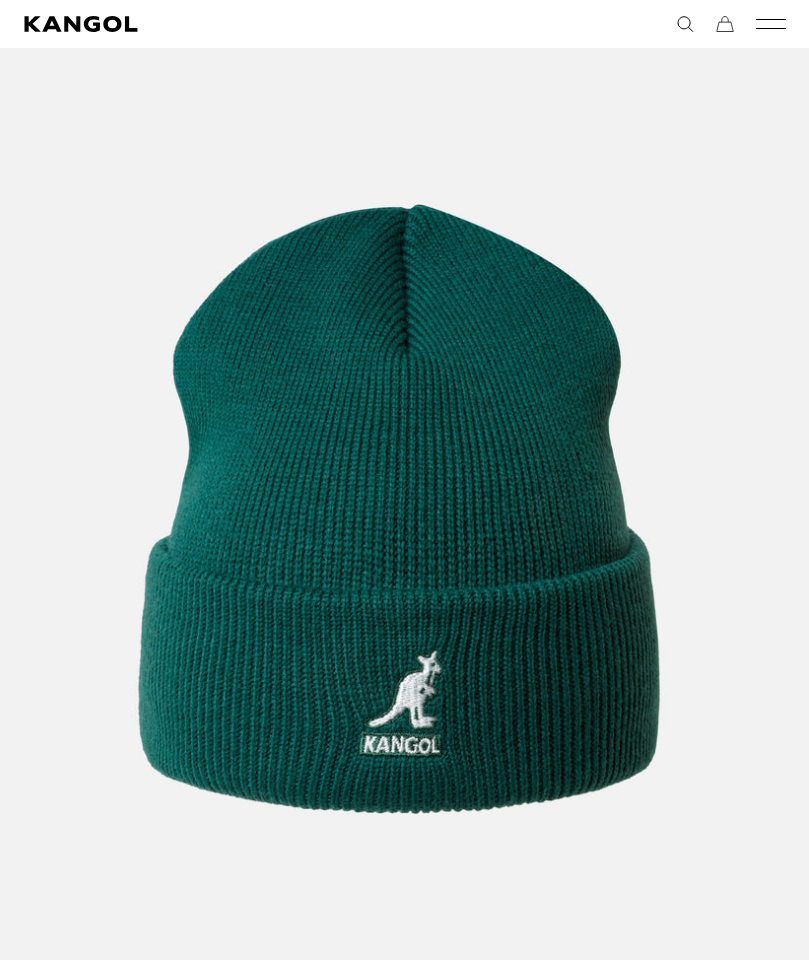 scroll, scrollTop: 287, scrollLeft: 0, axis: vertical 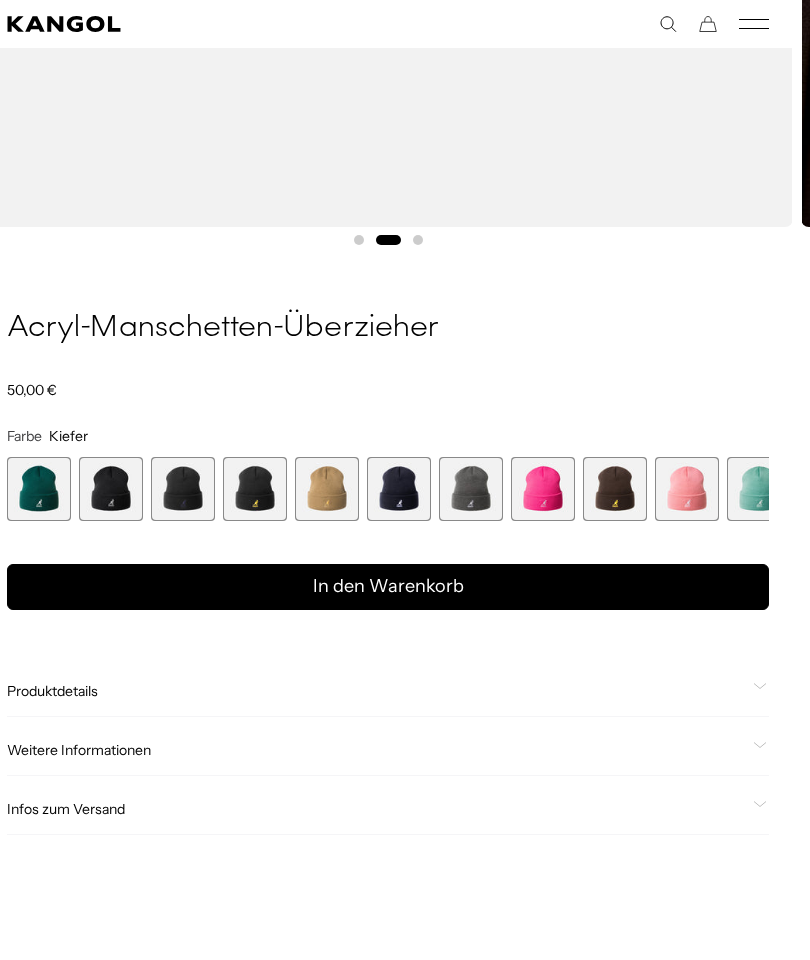 click at bounding box center (255, 489) 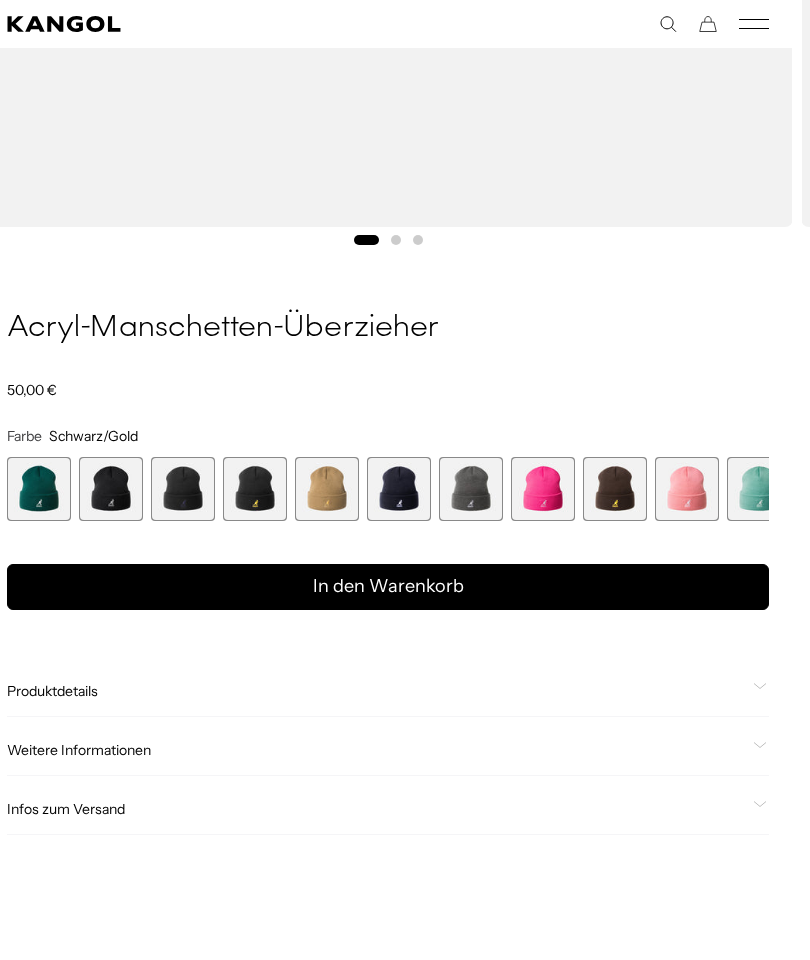 scroll, scrollTop: 0, scrollLeft: 412, axis: horizontal 